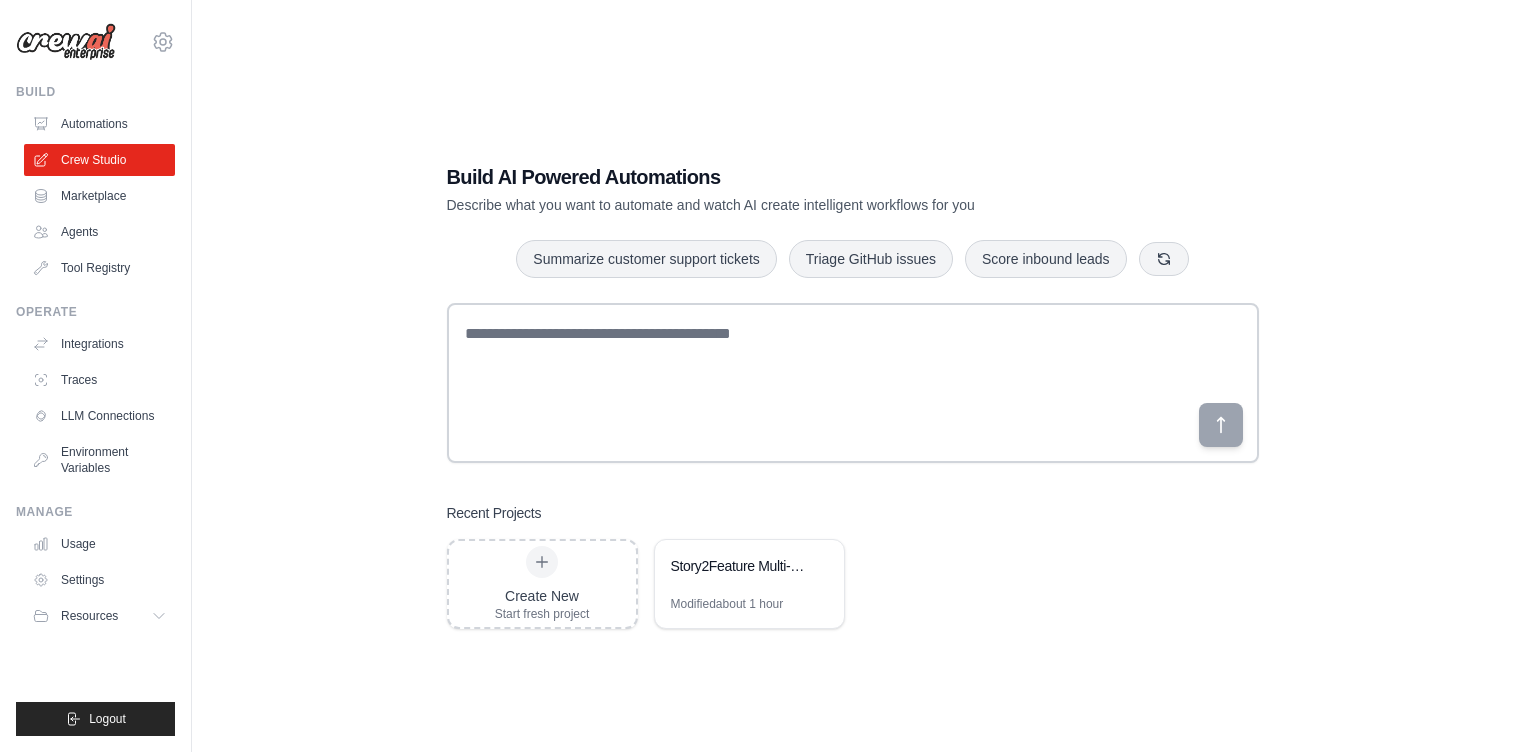 scroll, scrollTop: 0, scrollLeft: 0, axis: both 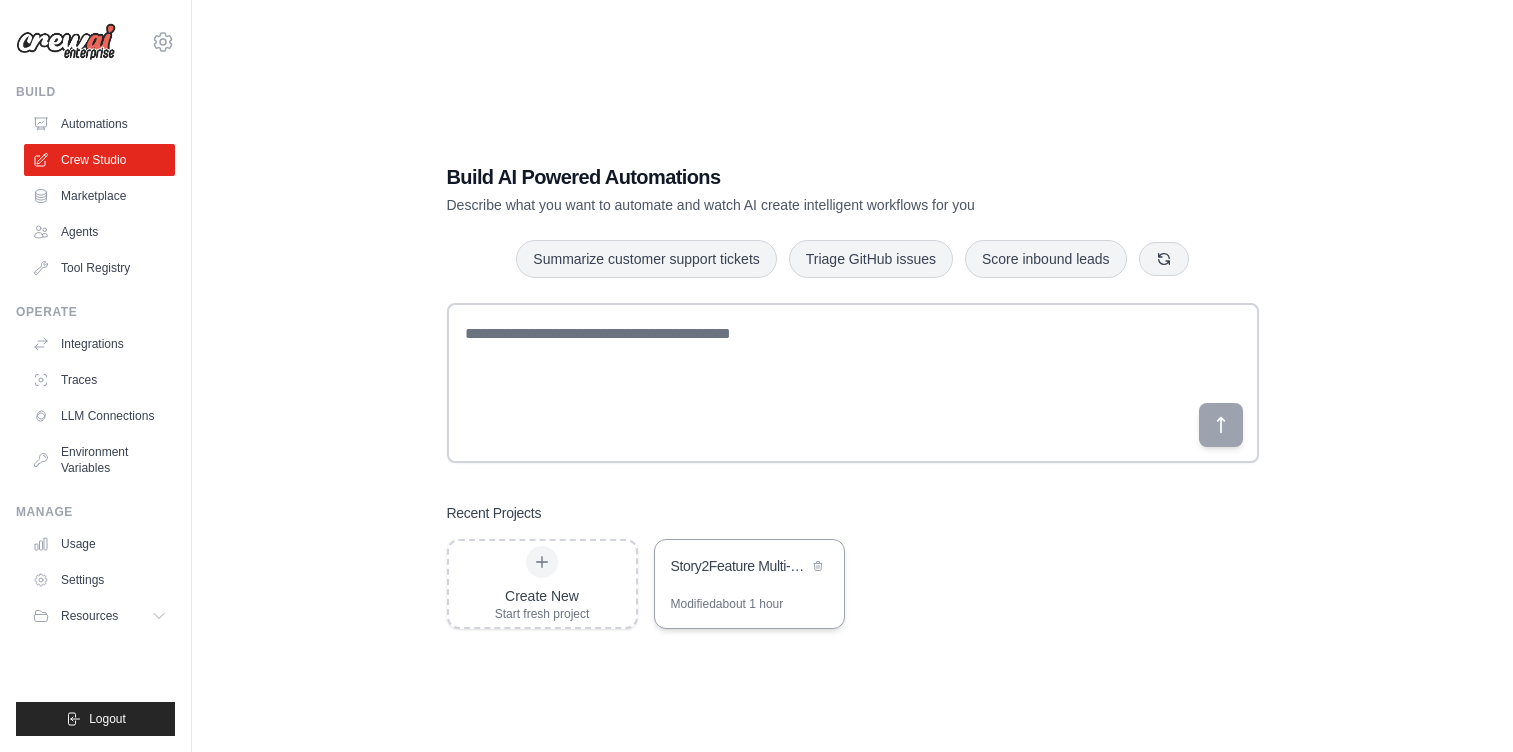 click on "Story2Feature Multi-Agent Development System" at bounding box center [749, 568] 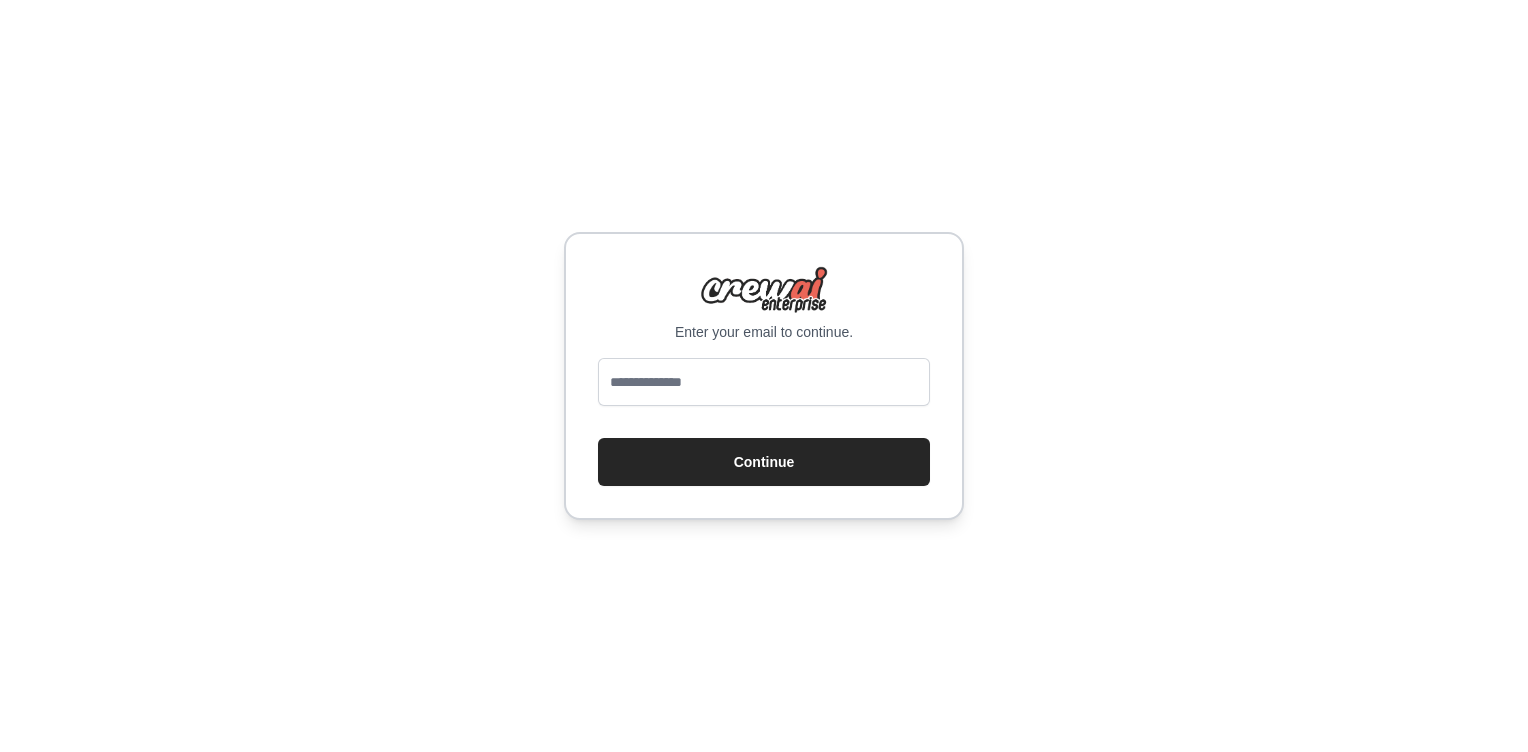click at bounding box center [764, 382] 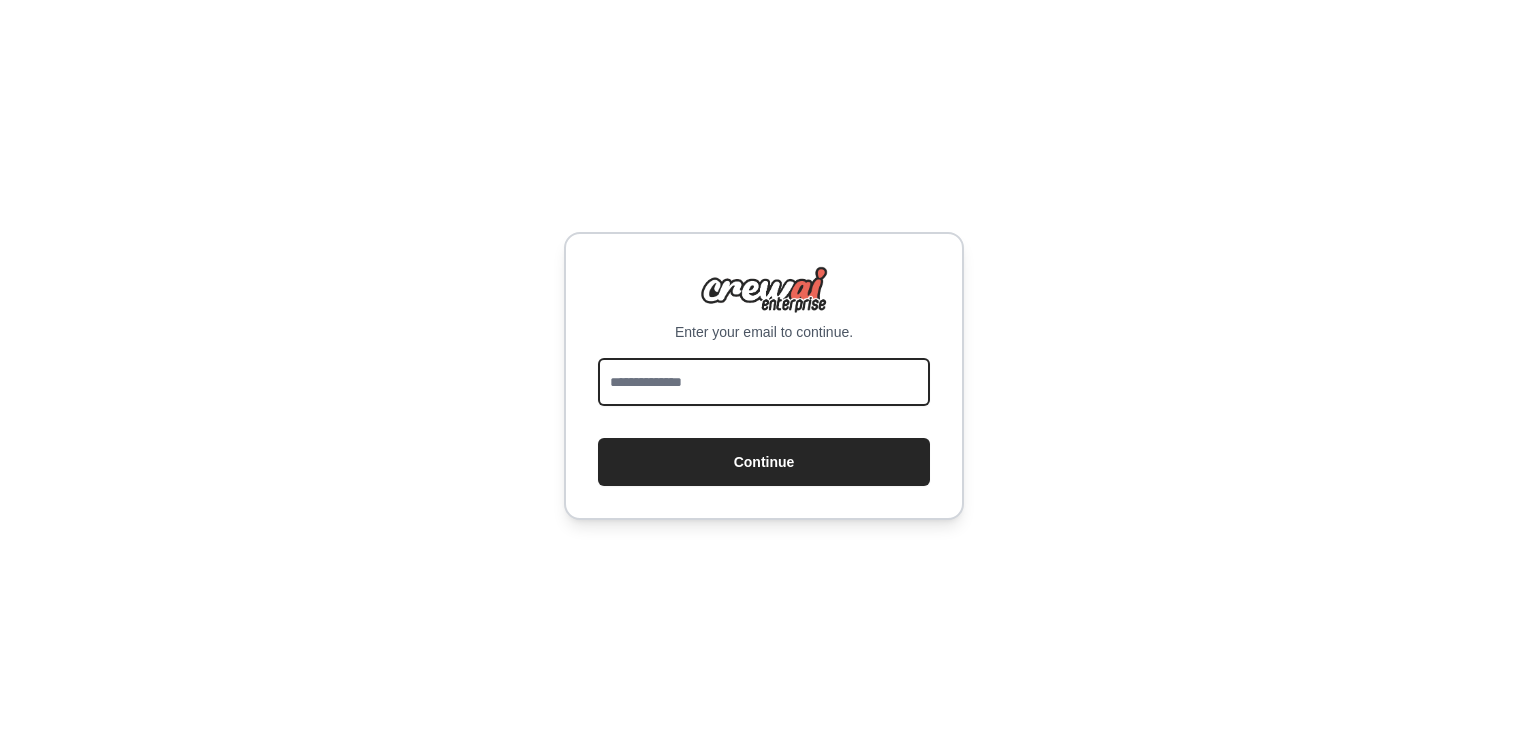 click at bounding box center (764, 382) 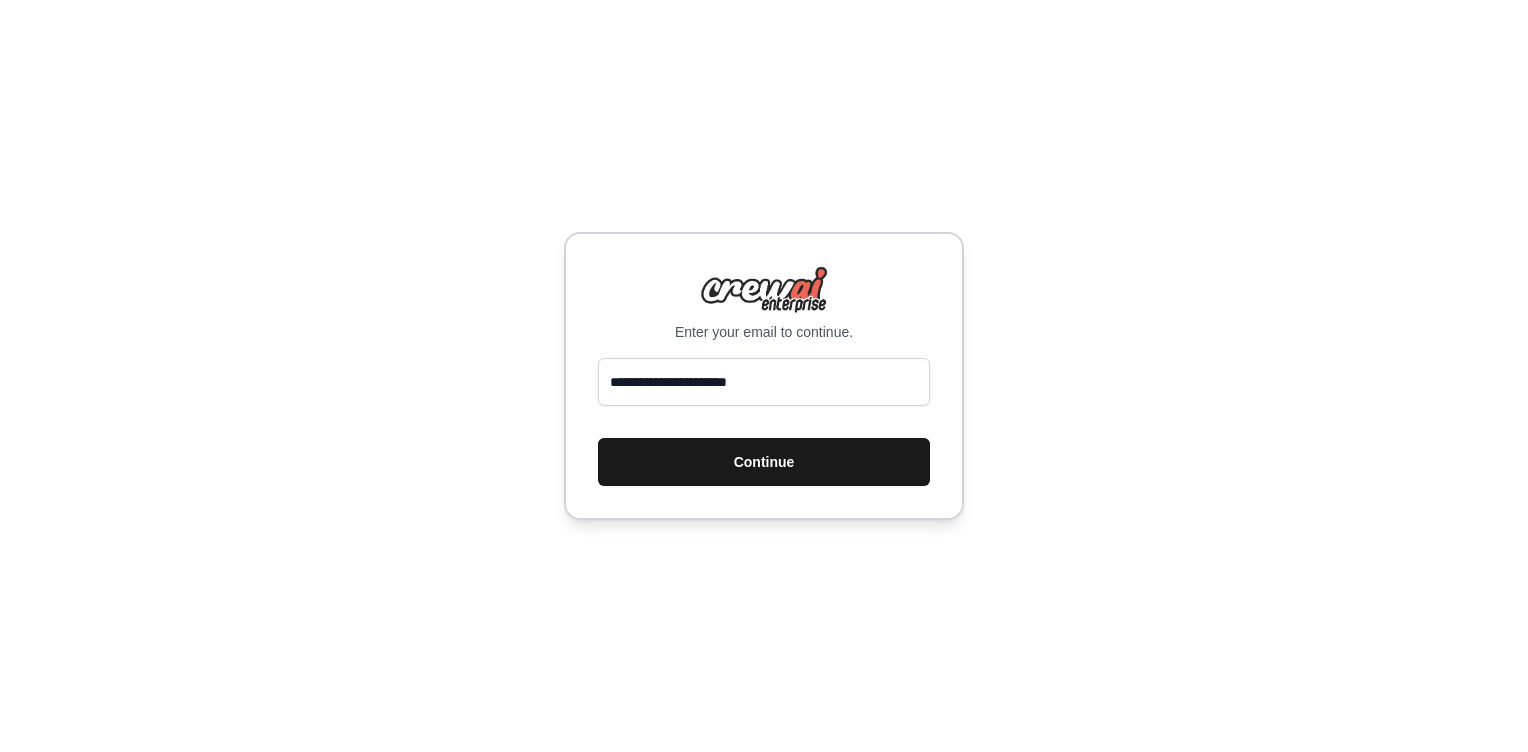 click on "Continue" at bounding box center (764, 462) 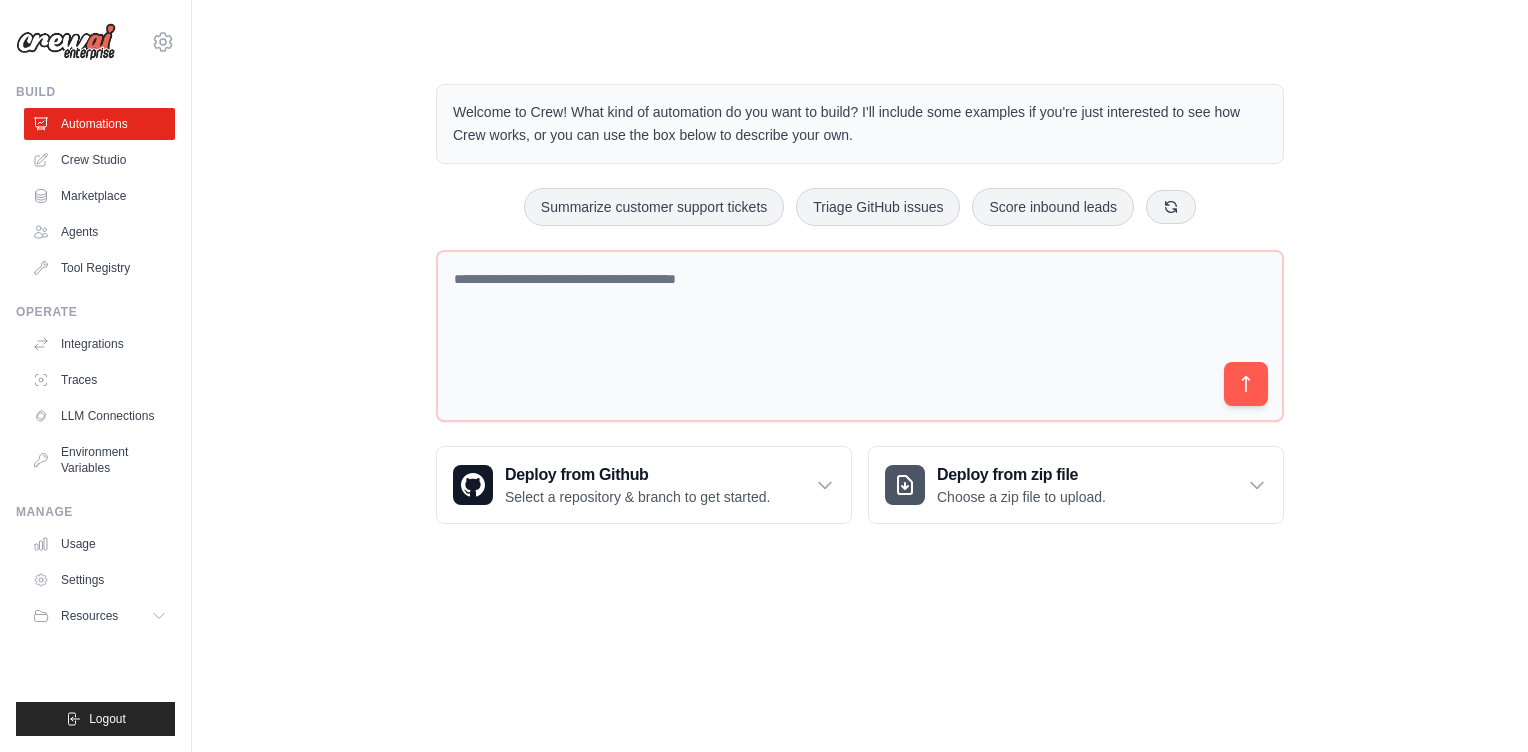 scroll, scrollTop: 0, scrollLeft: 0, axis: both 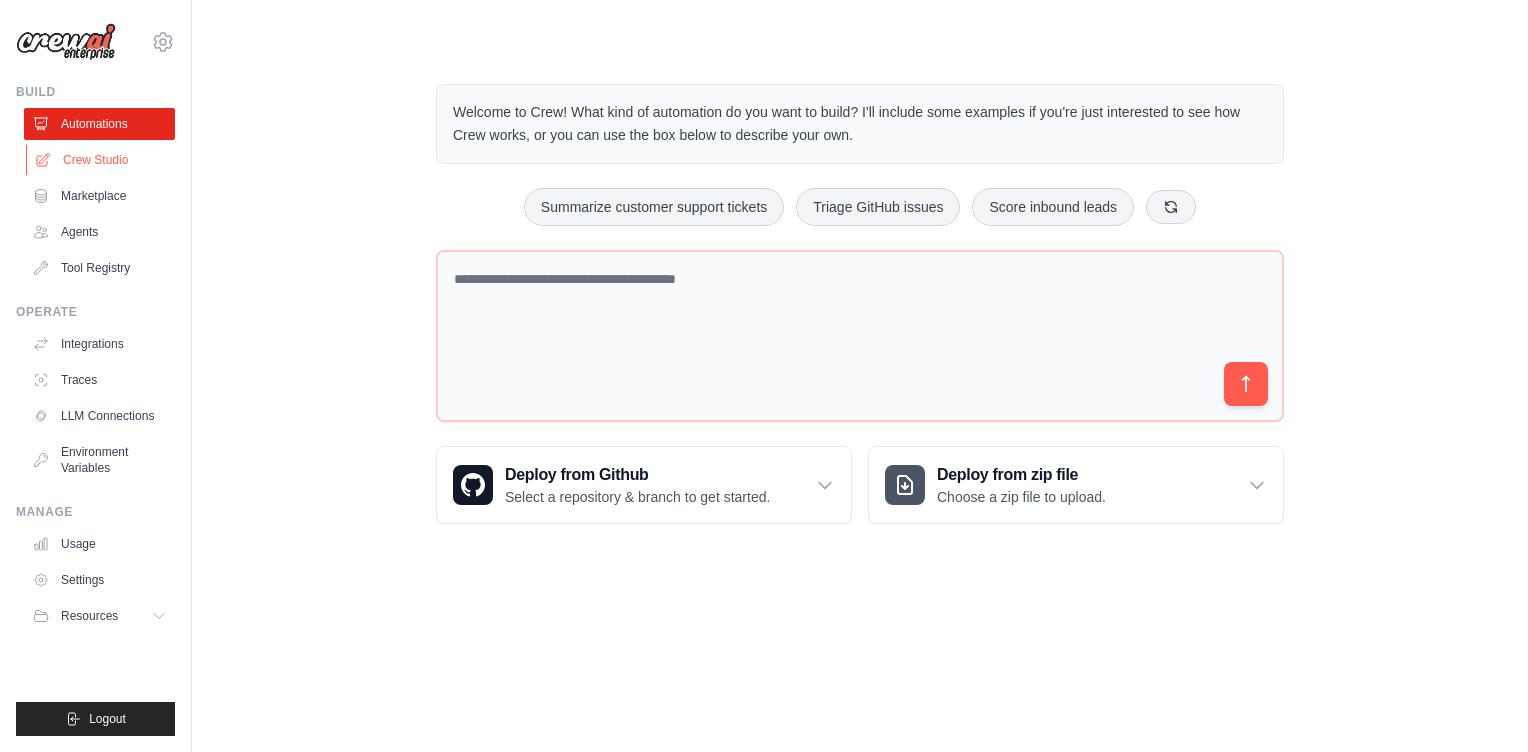click on "Crew Studio" at bounding box center [101, 160] 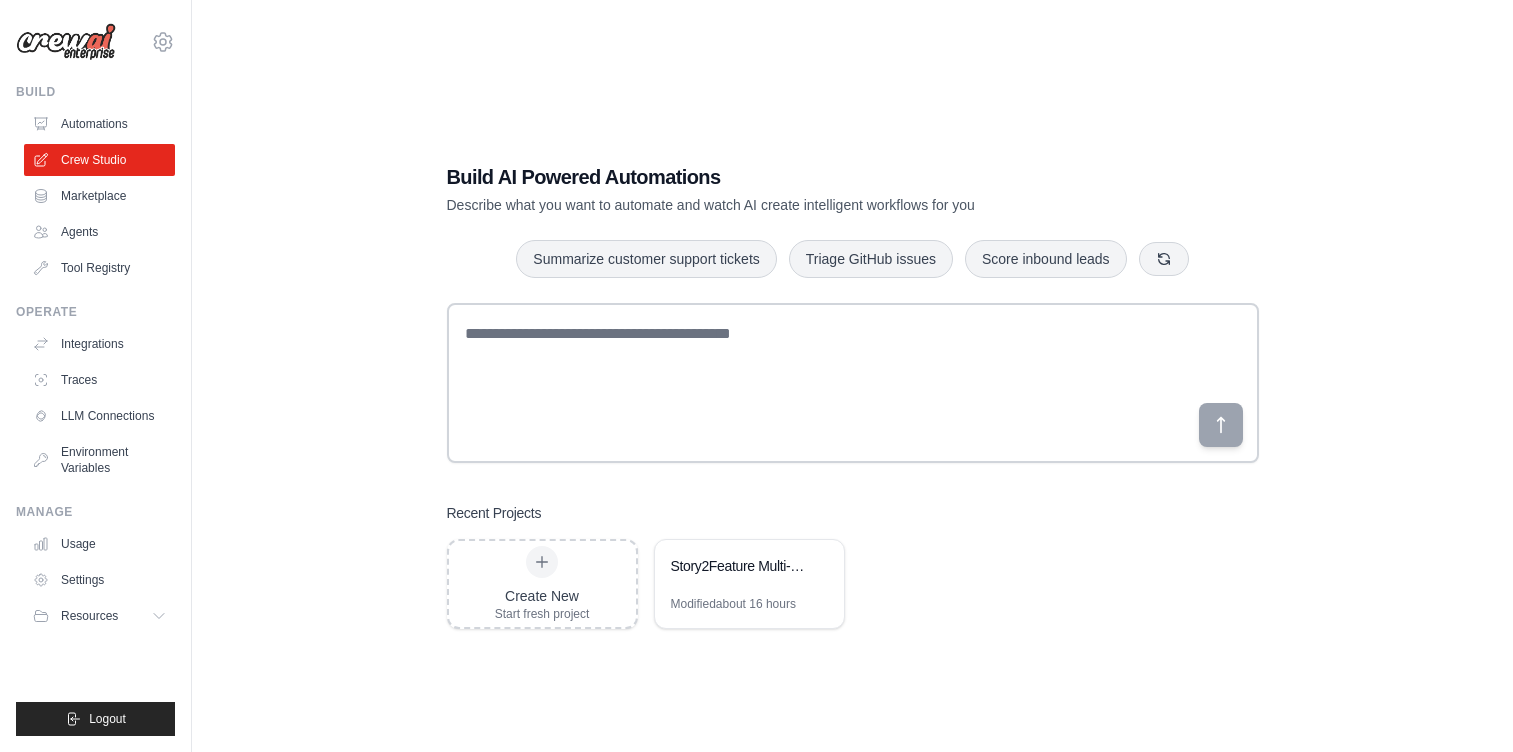 scroll, scrollTop: 0, scrollLeft: 0, axis: both 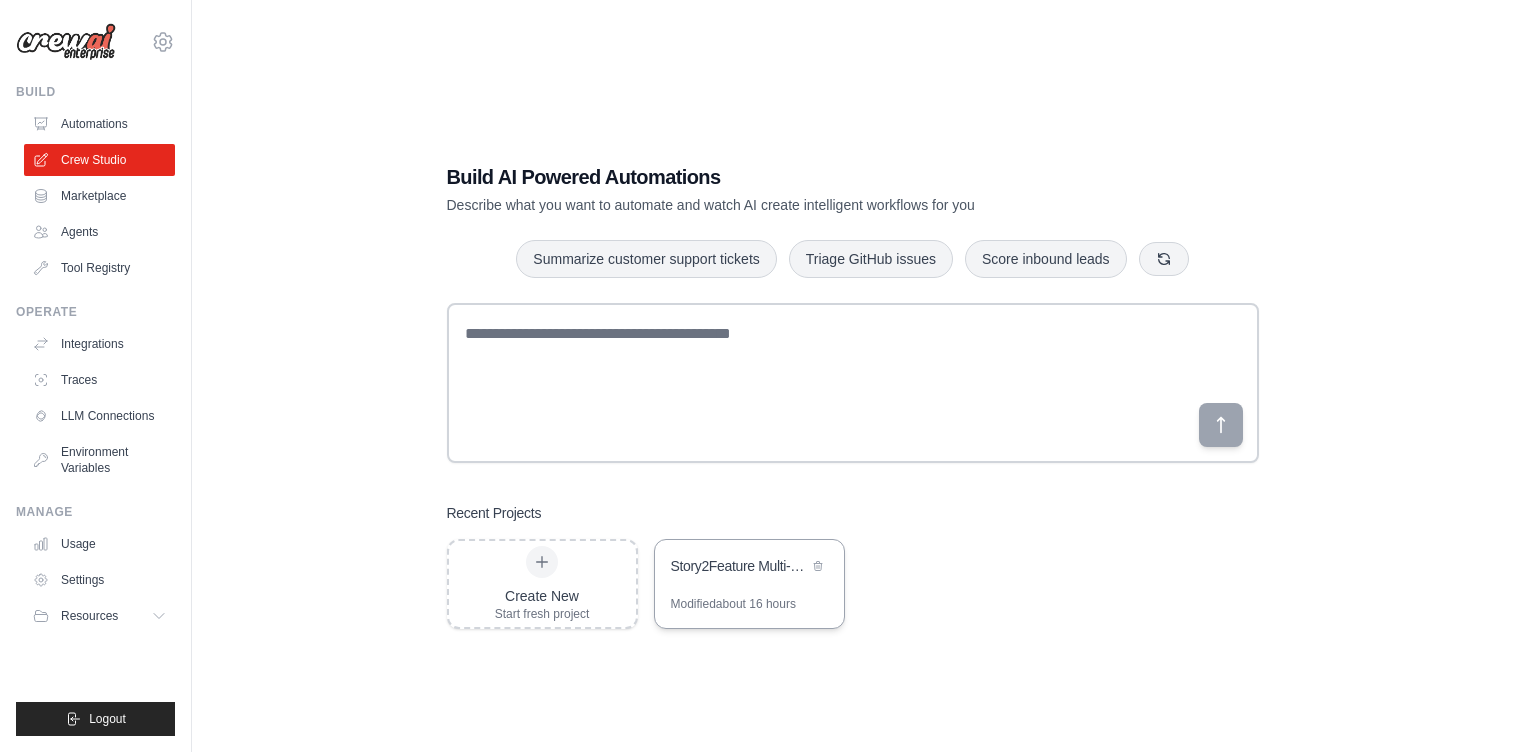 click on "Story2Feature Multi-Agent Development System" at bounding box center (739, 566) 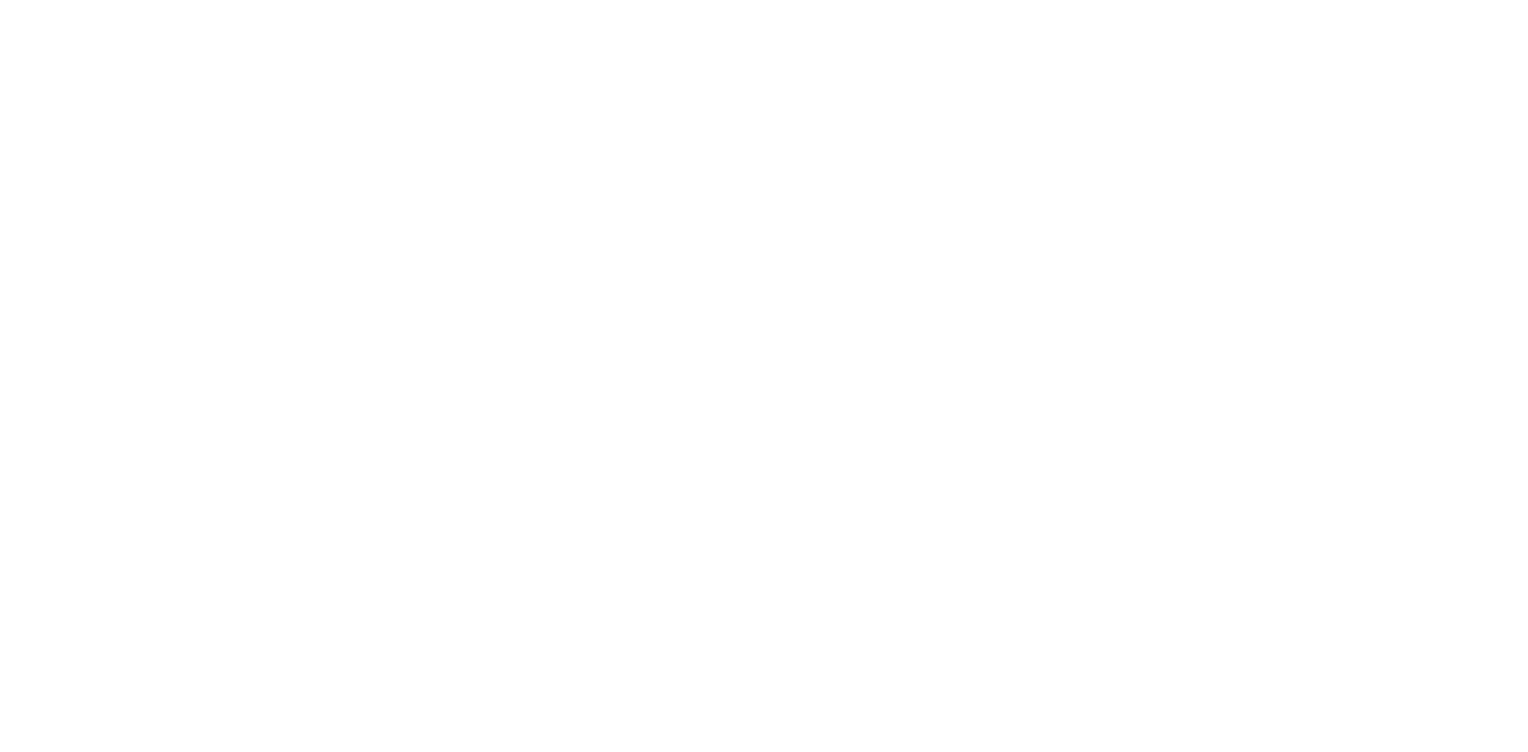 scroll, scrollTop: 0, scrollLeft: 0, axis: both 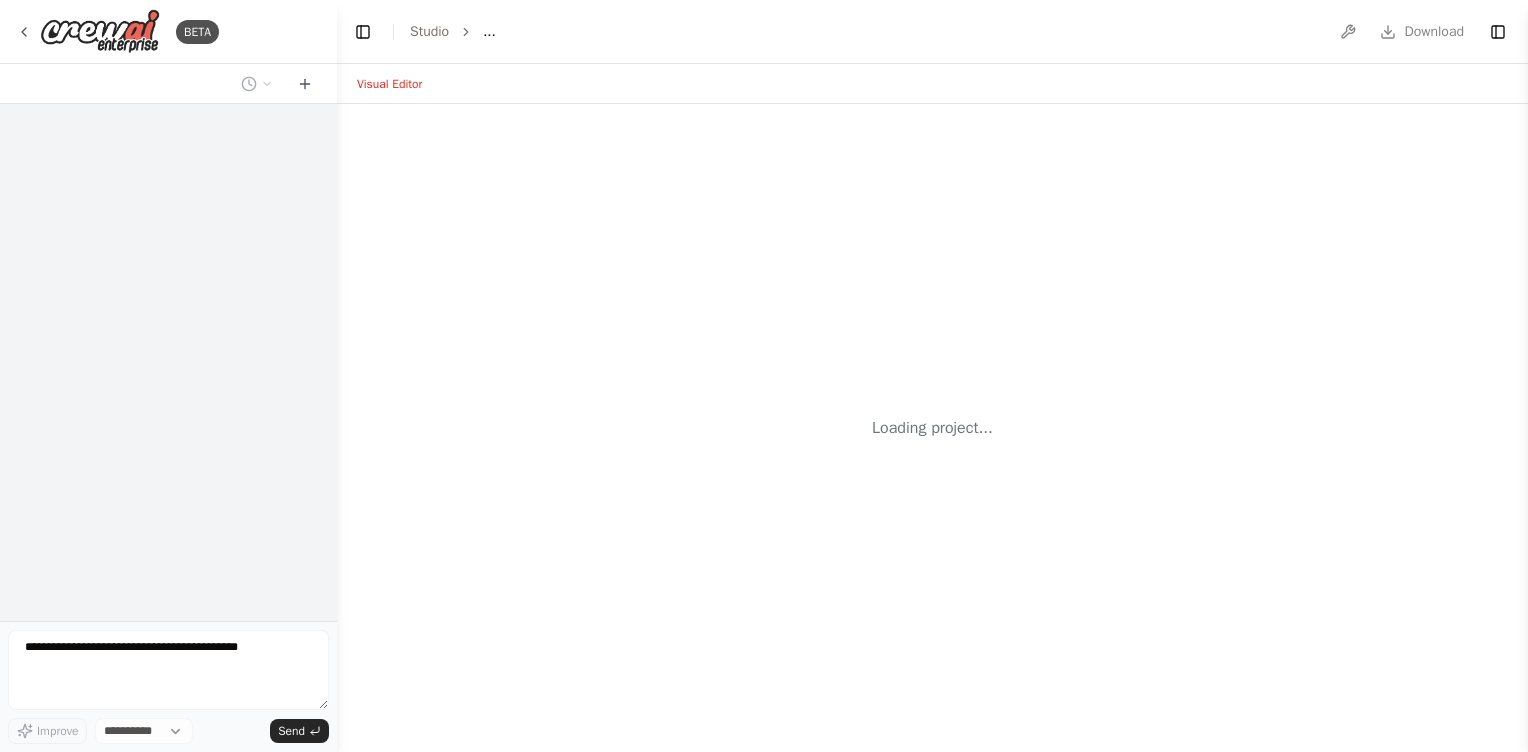 select on "****" 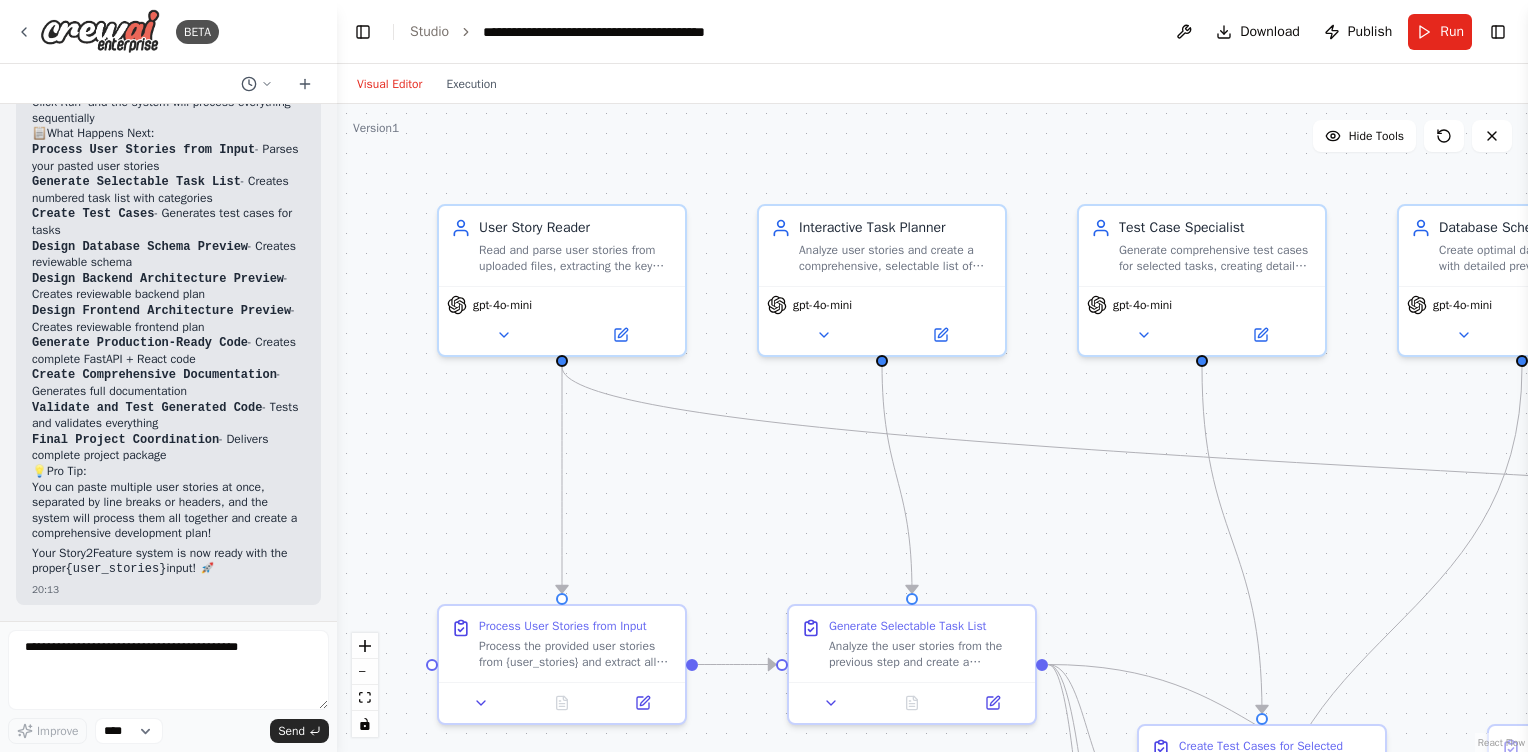 scroll, scrollTop: 14134, scrollLeft: 0, axis: vertical 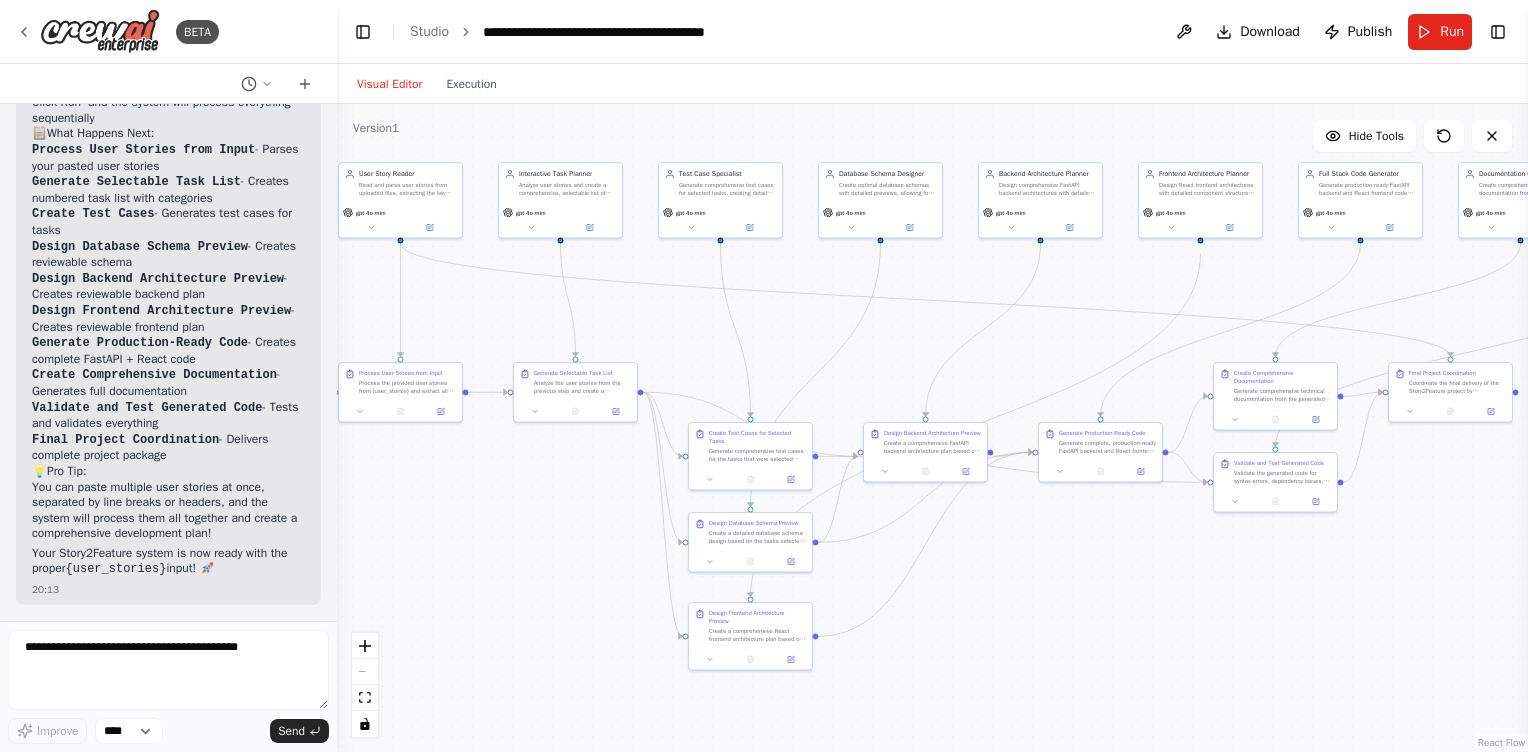 drag, startPoint x: 1386, startPoint y: 452, endPoint x: 919, endPoint y: 334, distance: 481.67728 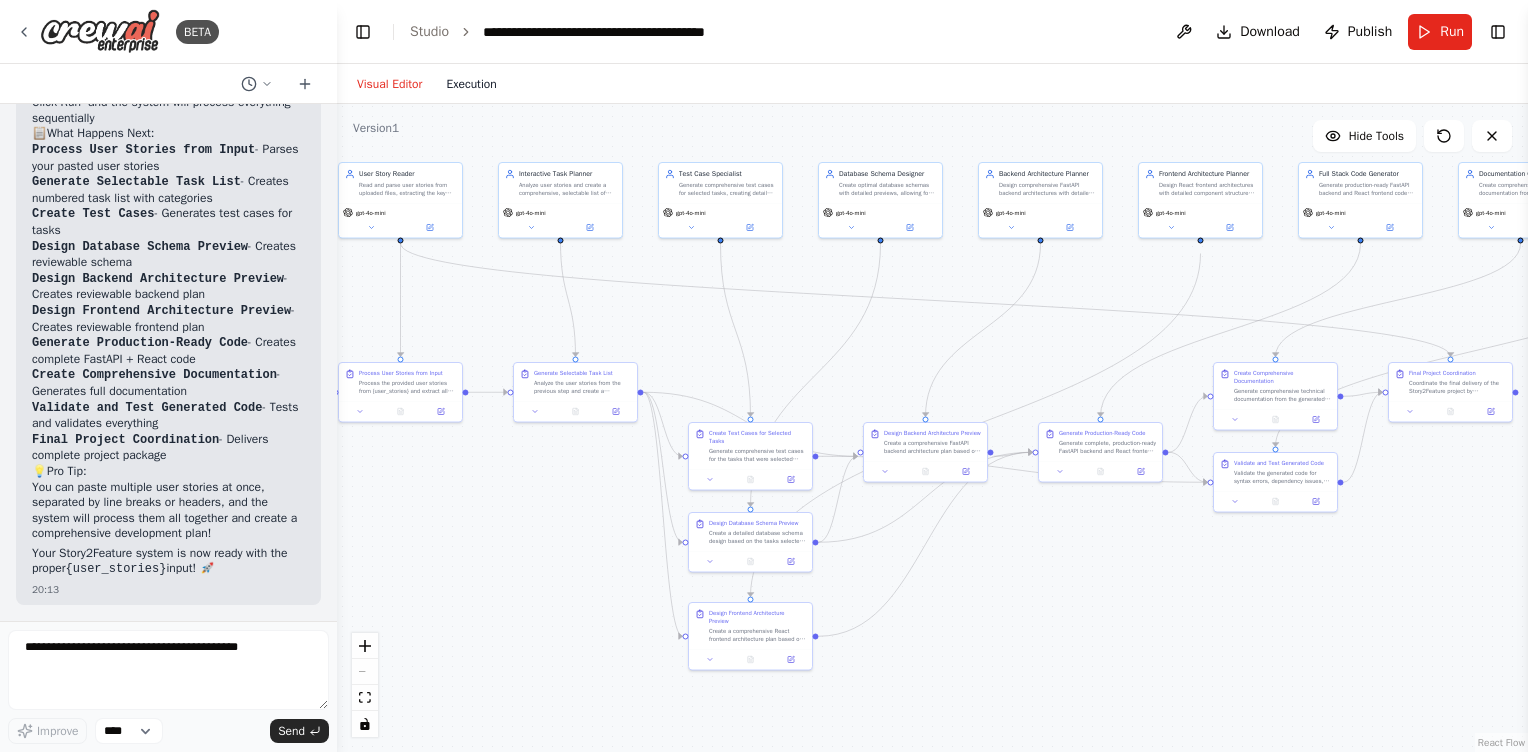 click on "Execution" at bounding box center (471, 84) 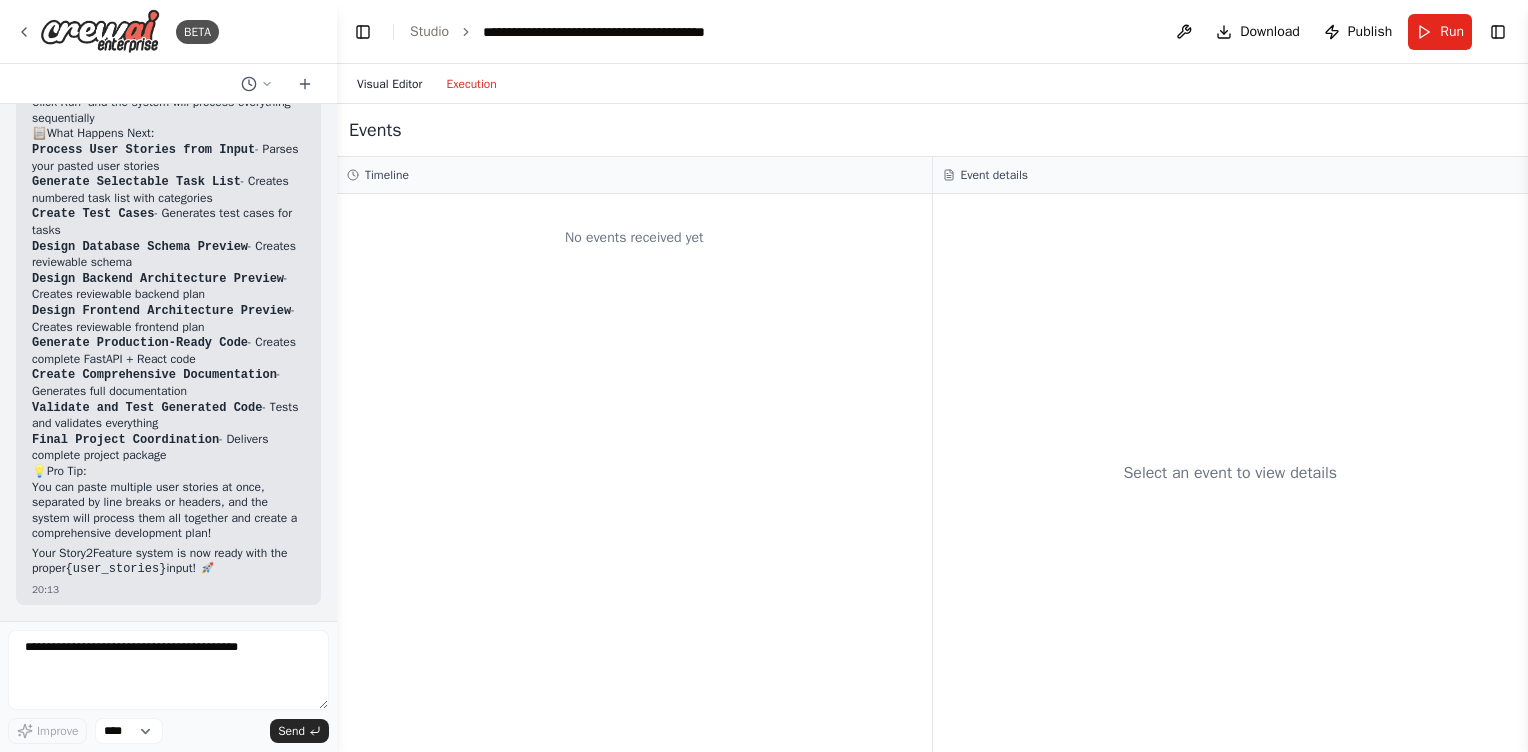 click on "Visual Editor" at bounding box center (389, 84) 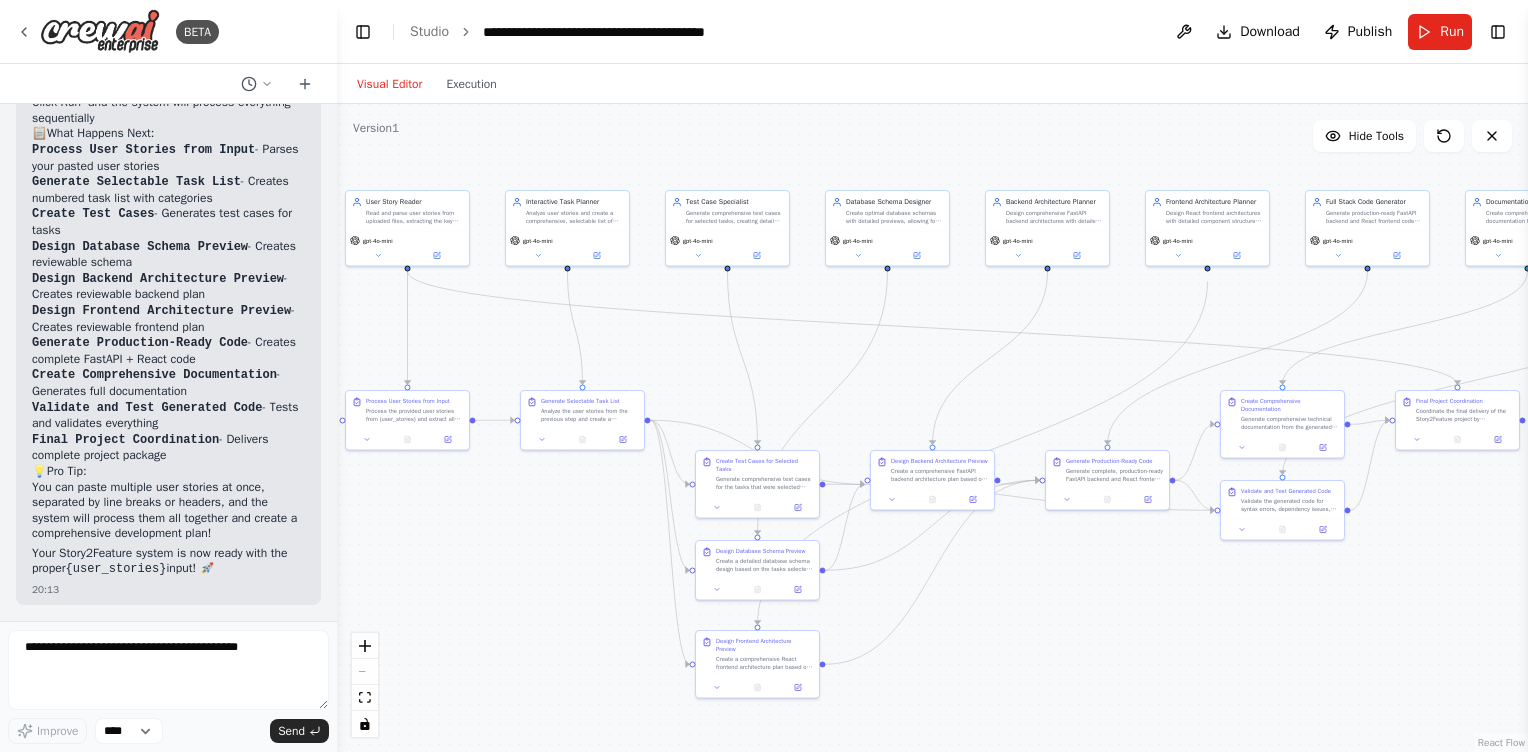 drag, startPoint x: 1124, startPoint y: 598, endPoint x: 1131, endPoint y: 626, distance: 28.86174 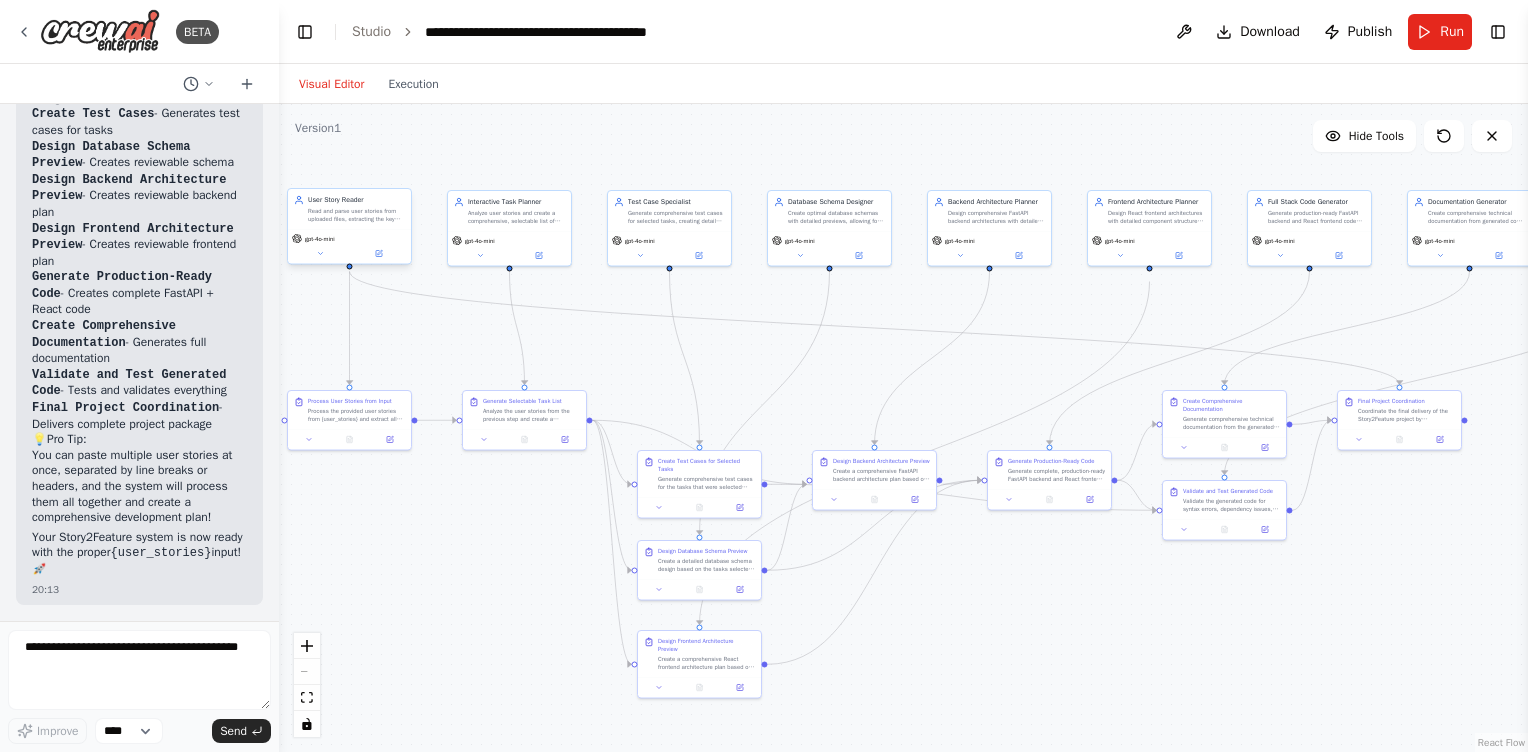 drag, startPoint x: 332, startPoint y: 458, endPoint x: 299, endPoint y: 207, distance: 253.16003 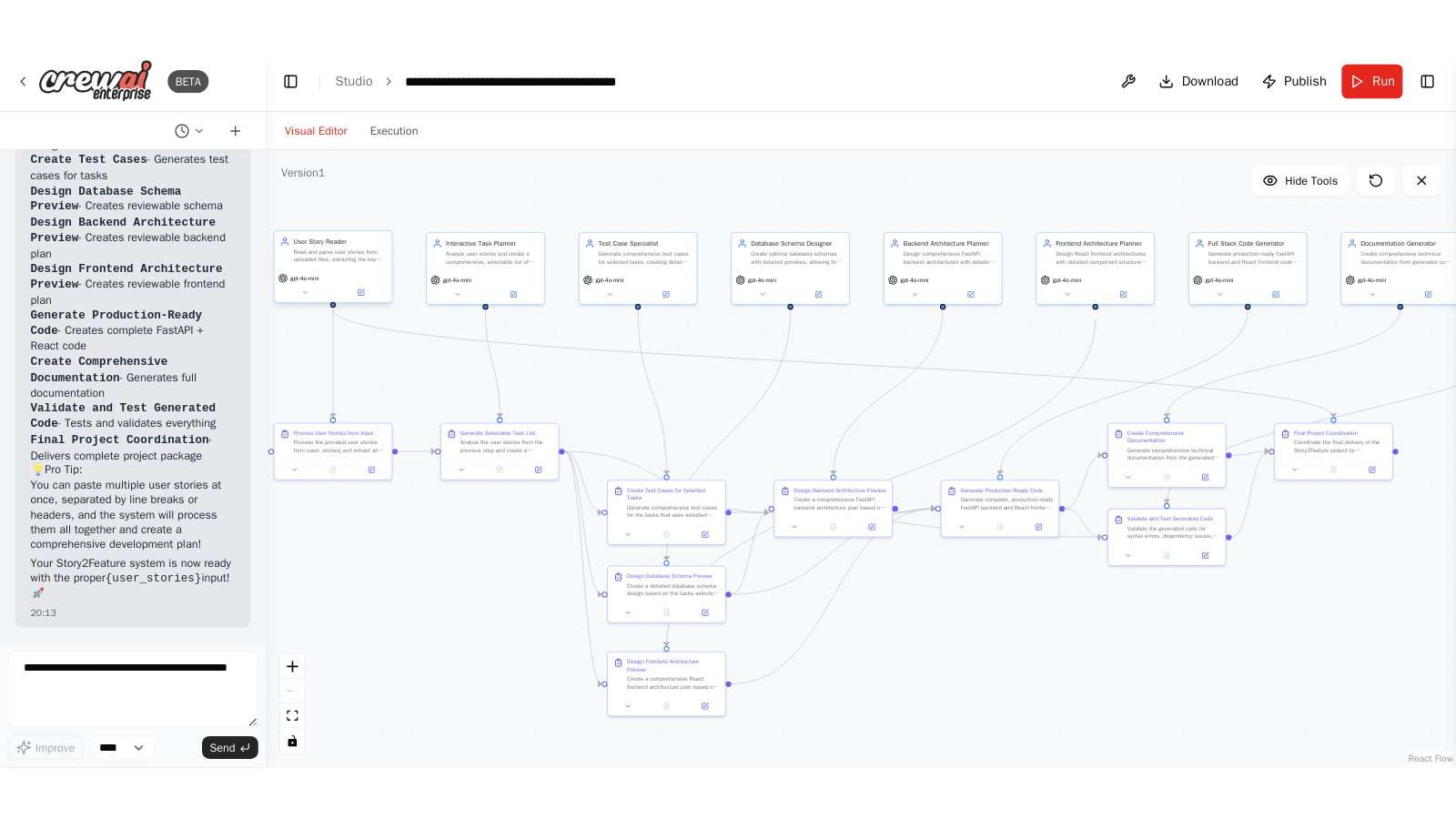 scroll, scrollTop: 14760, scrollLeft: 0, axis: vertical 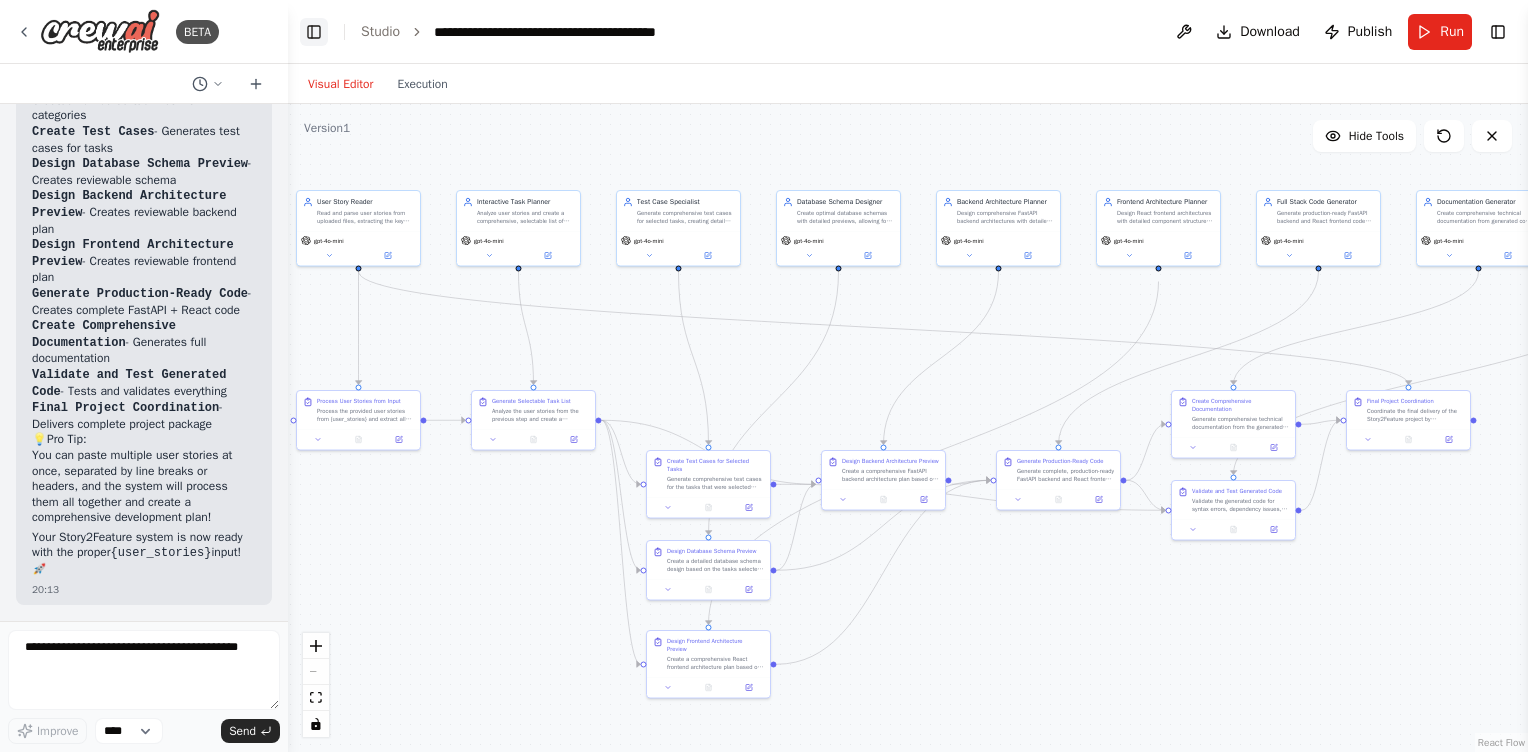 click on "Toggle Left Sidebar" at bounding box center [314, 32] 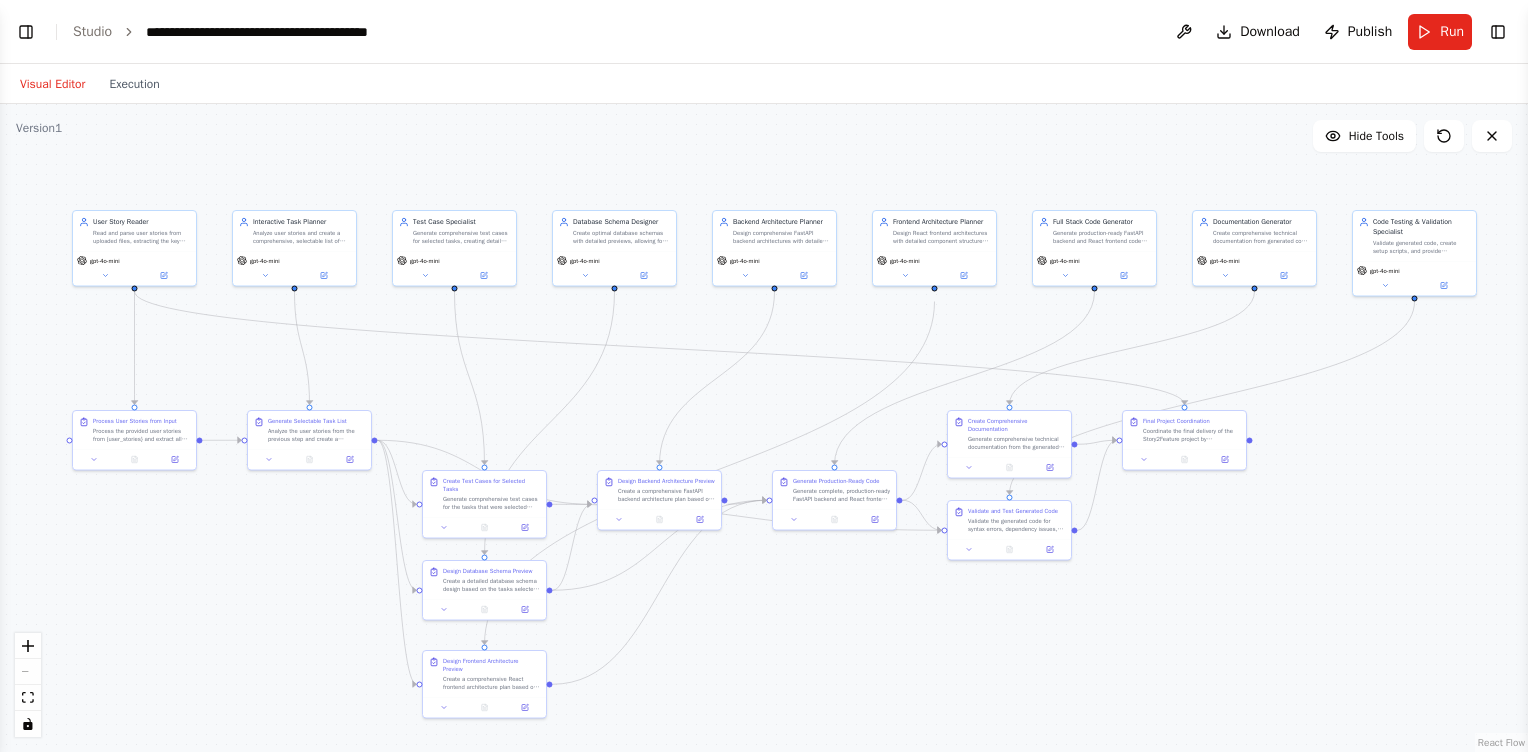 drag, startPoint x: 837, startPoint y: 598, endPoint x: 901, endPoint y: 618, distance: 67.052216 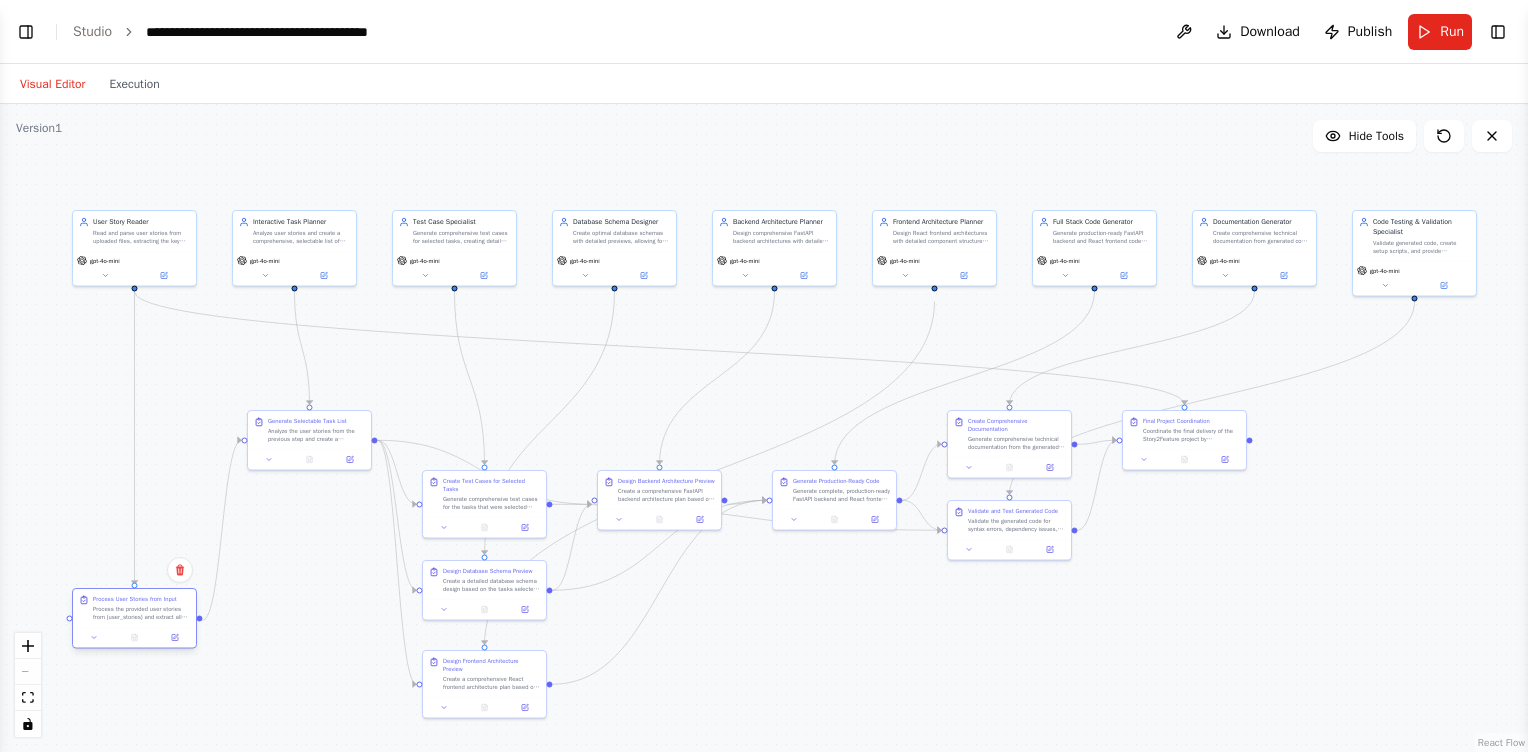 drag, startPoint x: 132, startPoint y: 447, endPoint x: 130, endPoint y: 623, distance: 176.01137 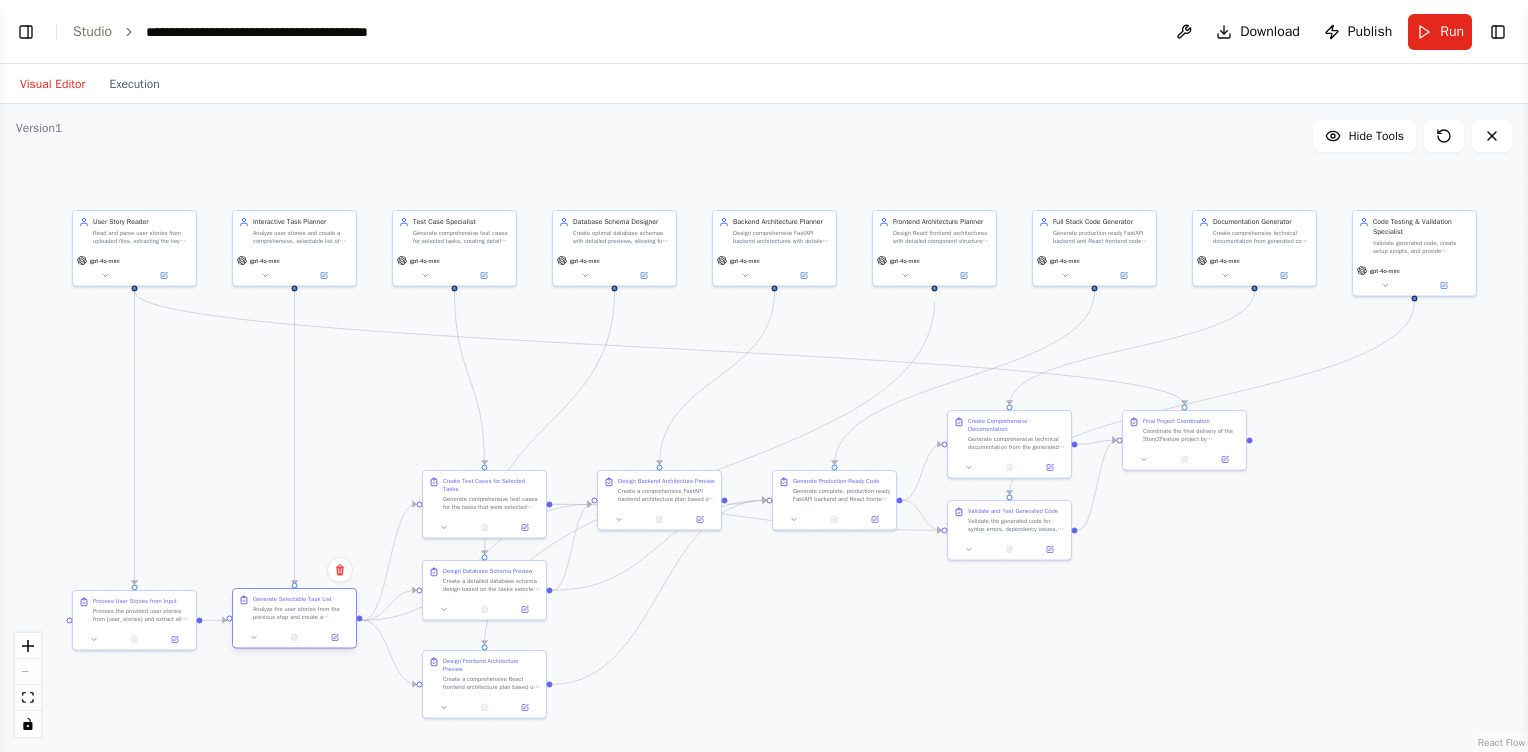 drag, startPoint x: 297, startPoint y: 433, endPoint x: 287, endPoint y: 610, distance: 177.28226 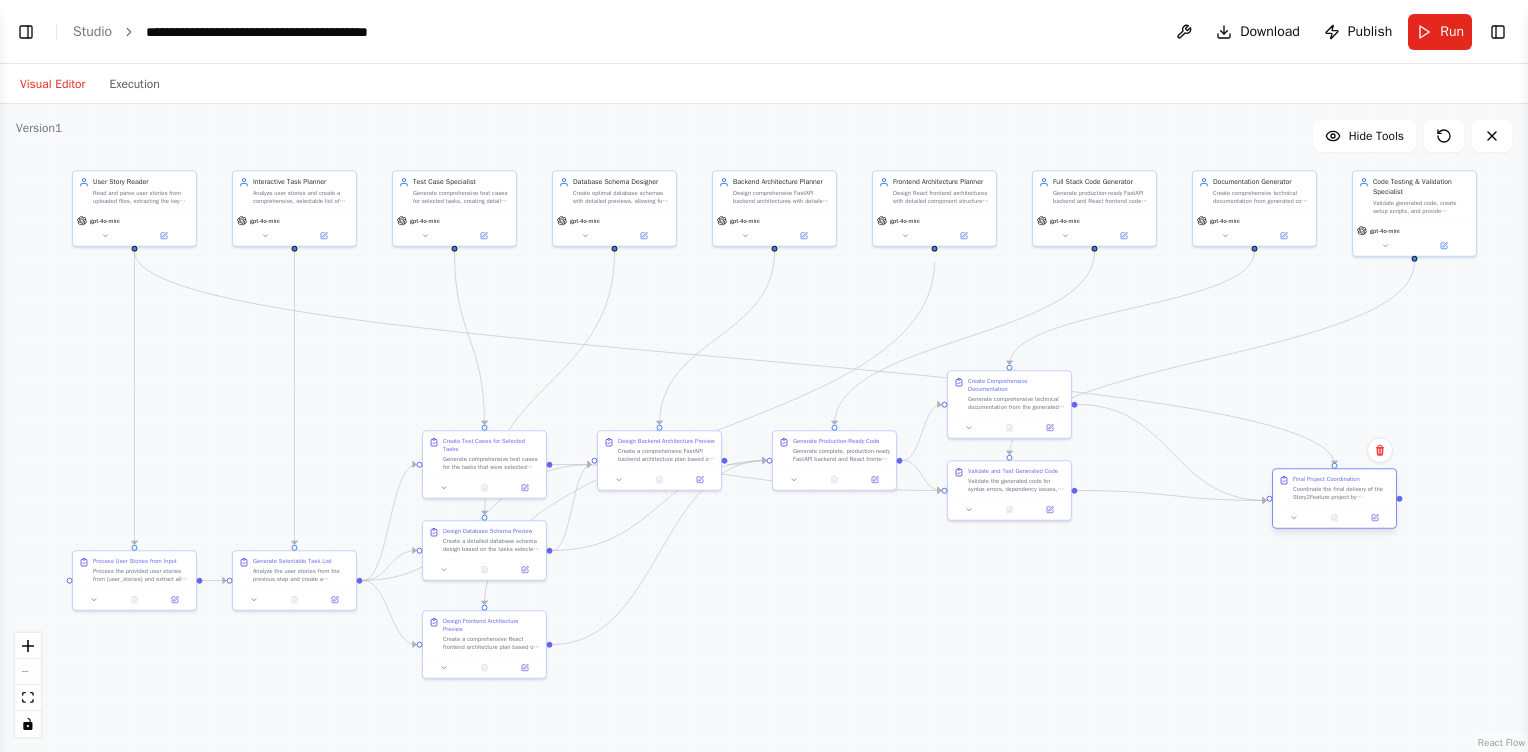 drag, startPoint x: 1183, startPoint y: 432, endPoint x: 1334, endPoint y: 489, distance: 161.40013 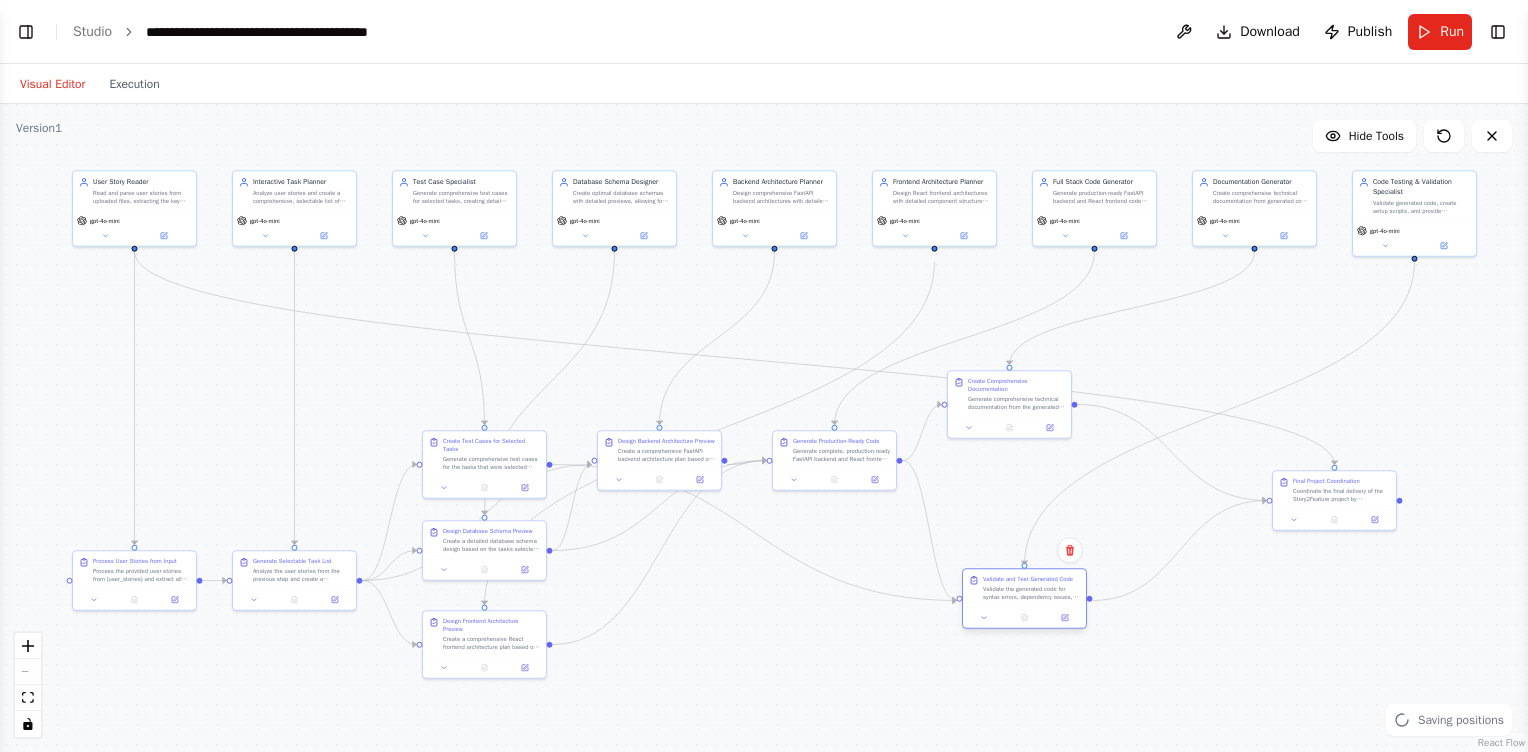 drag, startPoint x: 1013, startPoint y: 476, endPoint x: 1030, endPoint y: 586, distance: 111.305885 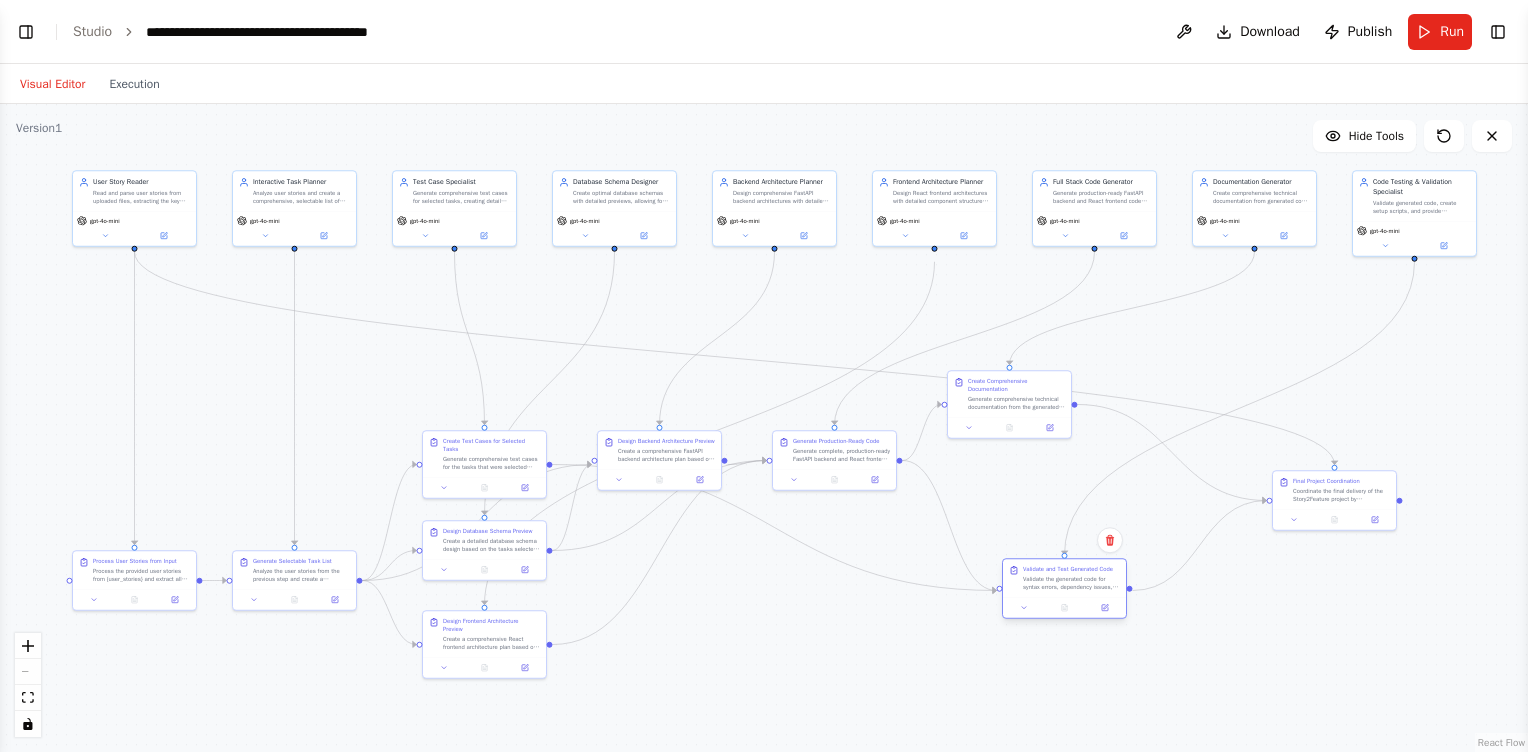 click on "Validate the generated code for syntax errors, dependency issues, and functionality problems. Create setup scripts, testing procedures, and provide detailed instructions for running and testing the application. Identify any issues that need to be addressed before deployment." at bounding box center (1071, 583) 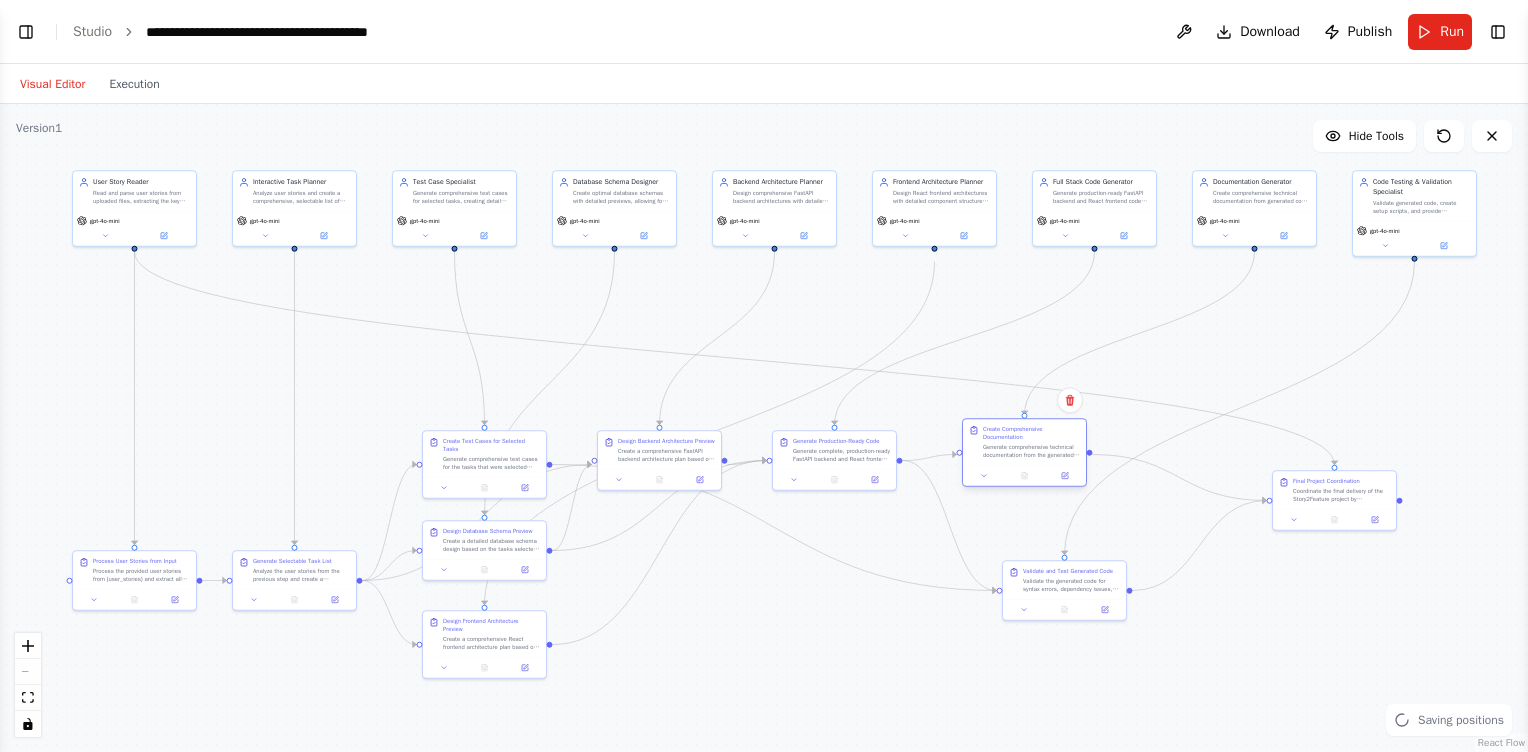 drag, startPoint x: 1009, startPoint y: 397, endPoint x: 1015, endPoint y: 443, distance: 46.389652 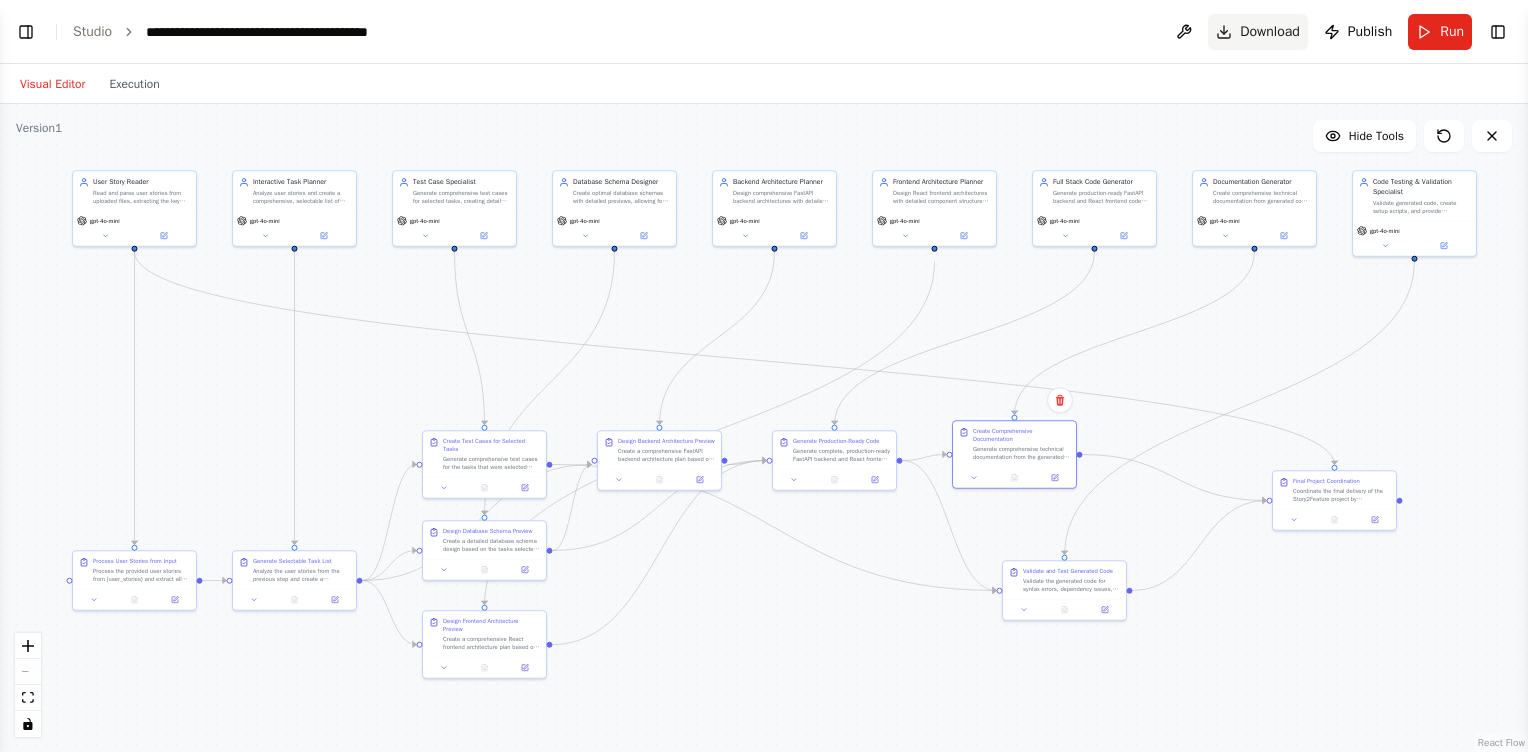 click on "Download" at bounding box center (1270, 32) 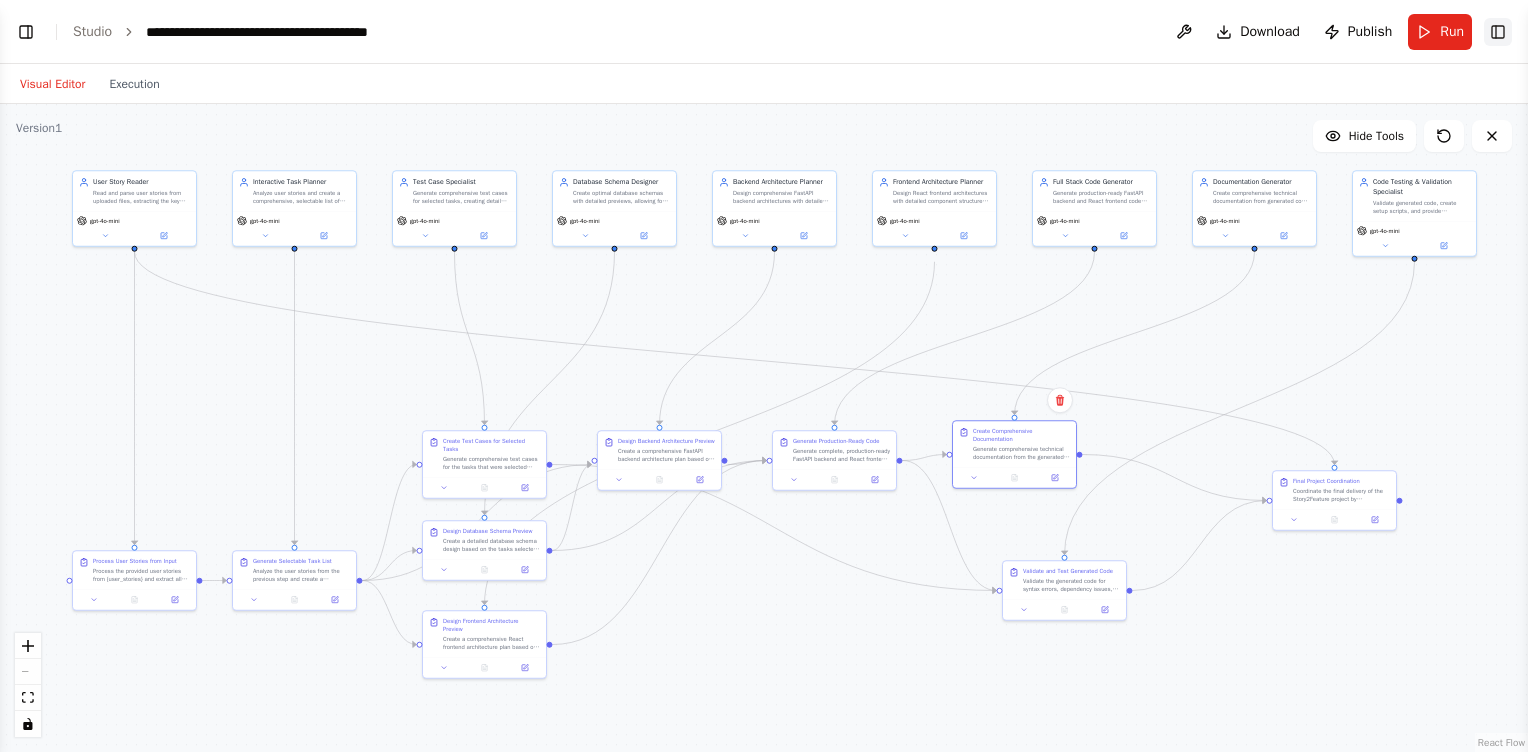 click on "Toggle Right Sidebar" at bounding box center [1498, 32] 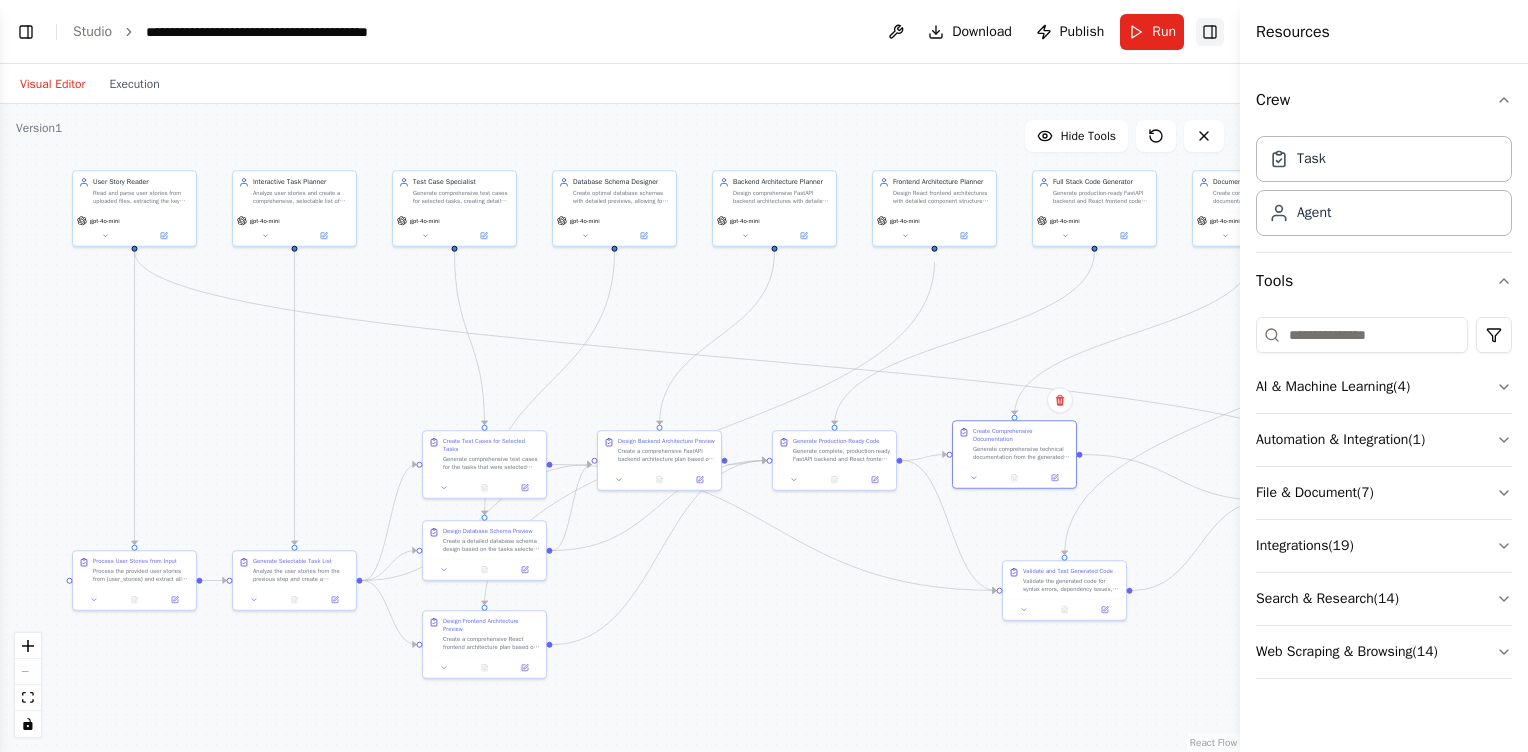 click on "Toggle Right Sidebar" at bounding box center (1210, 32) 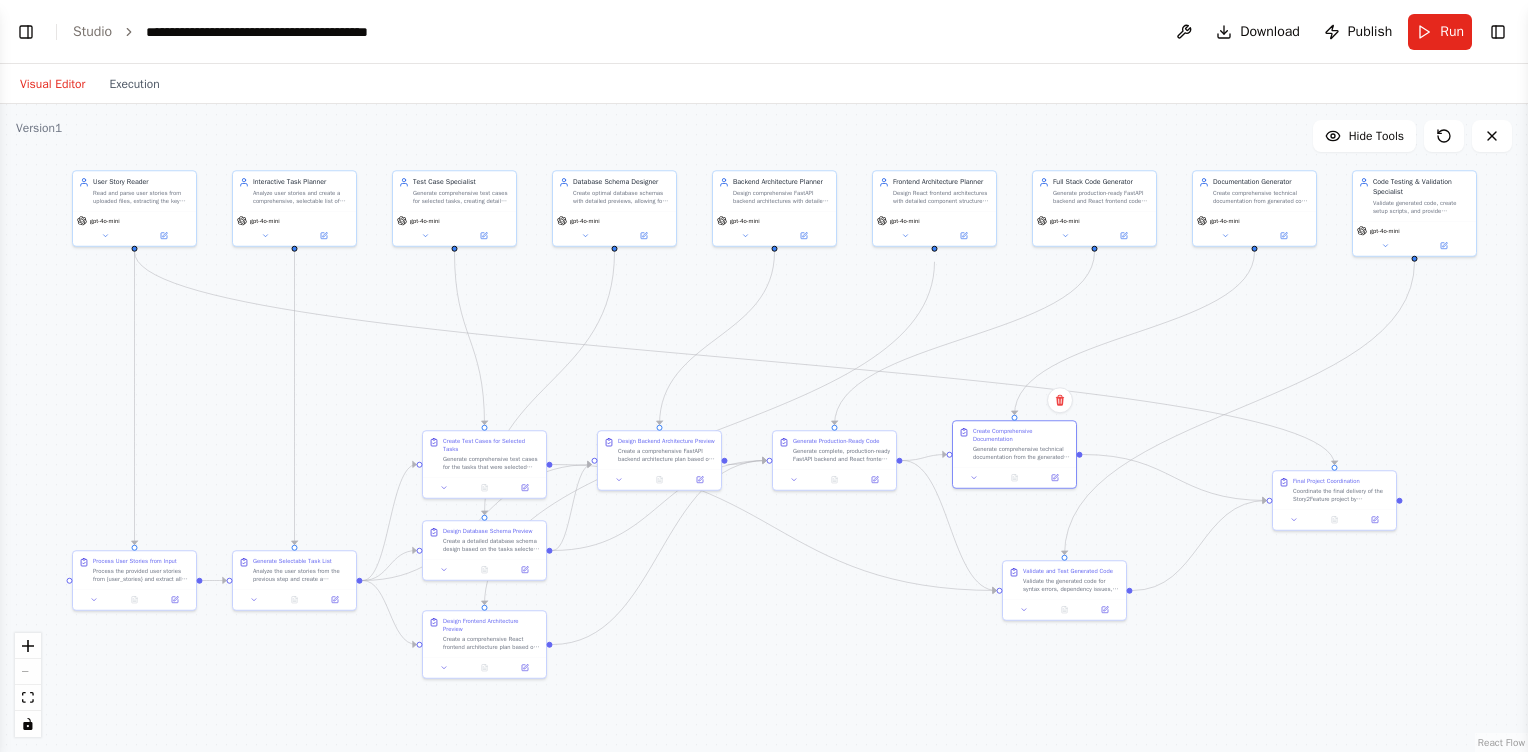 click on ".deletable-edge-delete-btn {
width: 20px;
height: 20px;
border: 0px solid #ffffff;
color: #6b7280;
background-color: #f8fafc;
cursor: pointer;
border-radius: 50%;
font-size: 12px;
padding: 3px;
display: flex;
align-items: center;
justify-content: center;
transition: all 0.2s cubic-bezier(0.4, 0, 0.2, 1);
box-shadow: 0 2px 4px rgba(0, 0, 0, 0.1);
}
.deletable-edge-delete-btn:hover {
background-color: #ef4444;
color: #ffffff;
border-color: #dc2626;
transform: scale(1.1);
box-shadow: 0 4px 12px rgba(239, 68, 68, 0.4);
}
.deletable-edge-delete-btn:active {
transform: scale(0.95);
box-shadow: 0 2px 4px rgba(239, 68, 68, 0.3);
}
User Story Reader [MODEL] Interactive Task Planner [MODEL]" at bounding box center [764, 428] 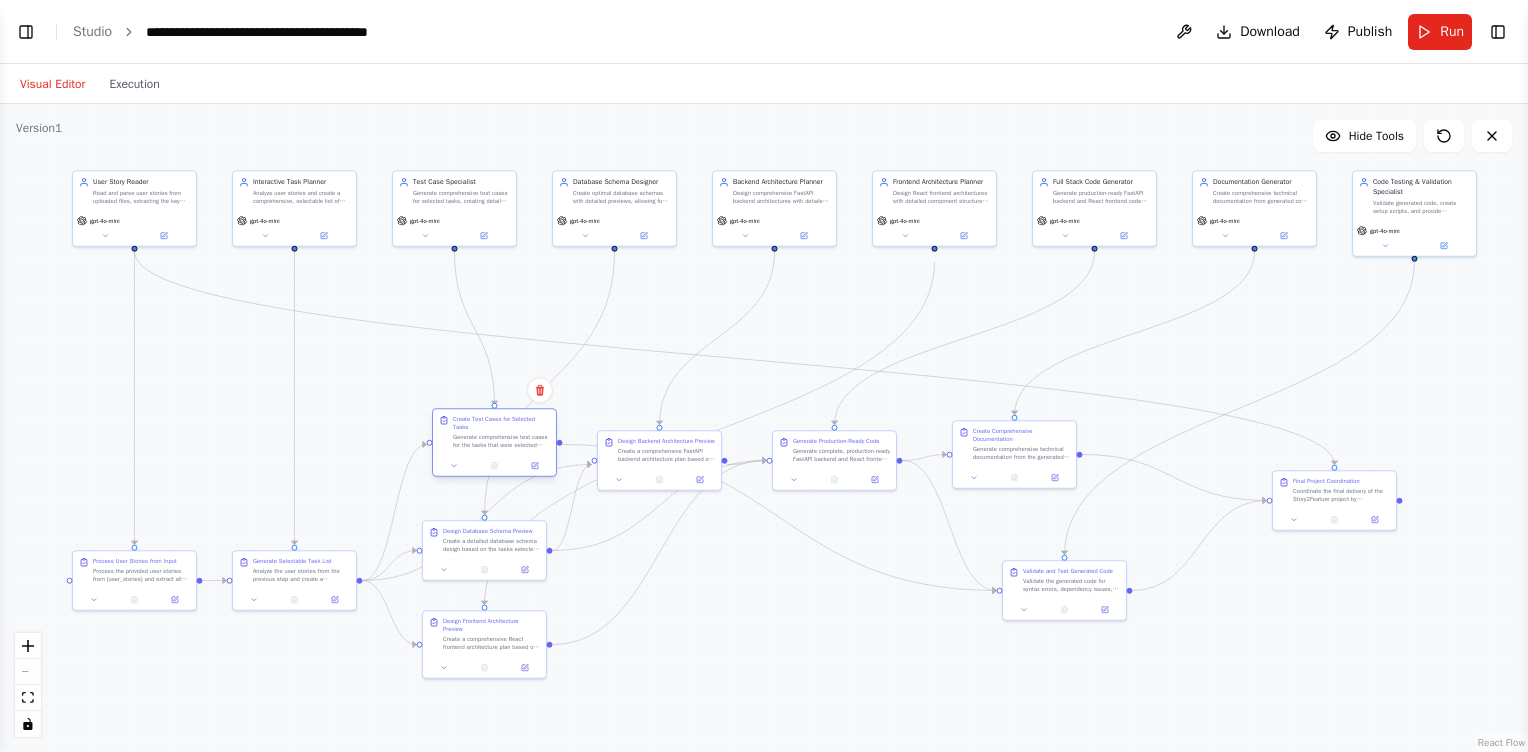 drag, startPoint x: 479, startPoint y: 442, endPoint x: 487, endPoint y: 425, distance: 18.788294 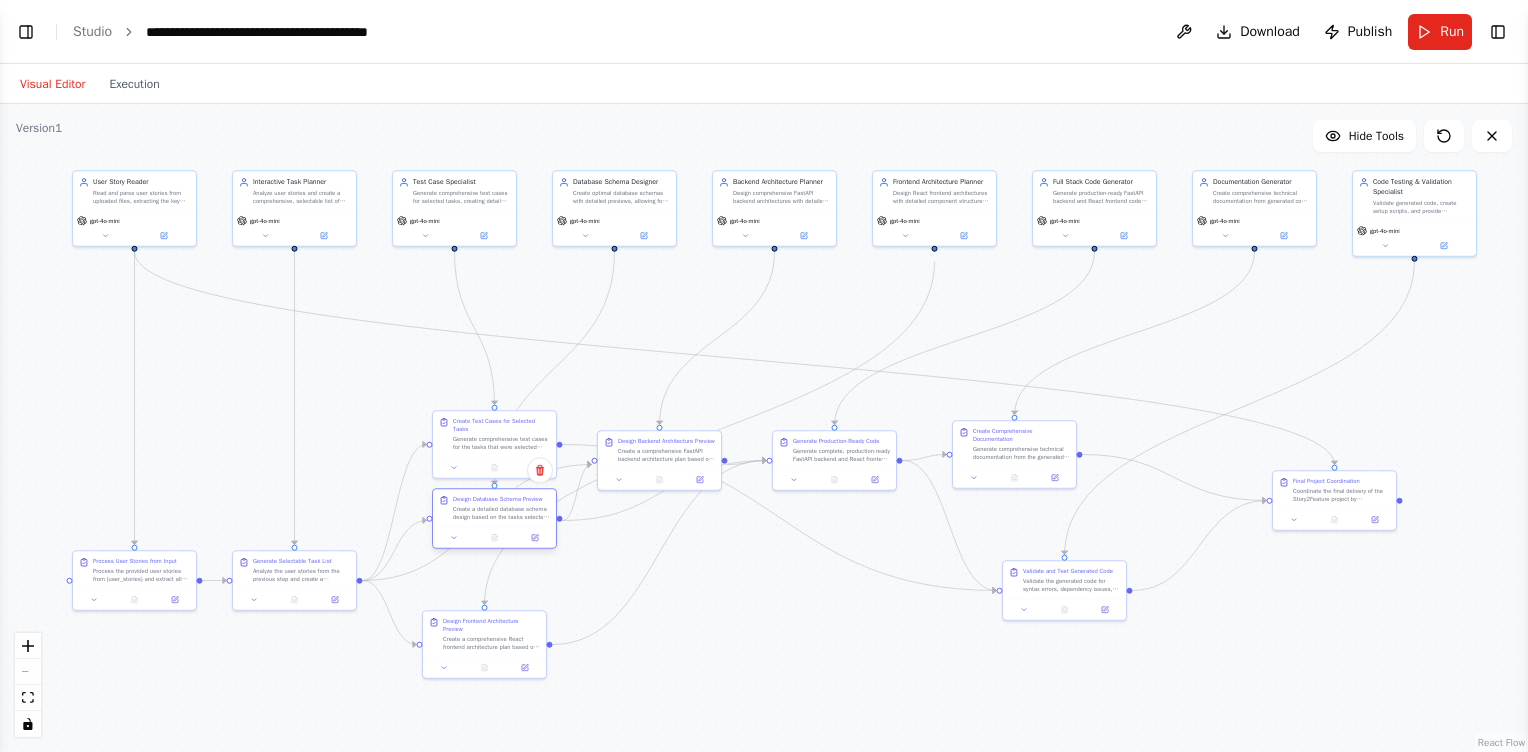 drag, startPoint x: 481, startPoint y: 556, endPoint x: 486, endPoint y: 521, distance: 35.35534 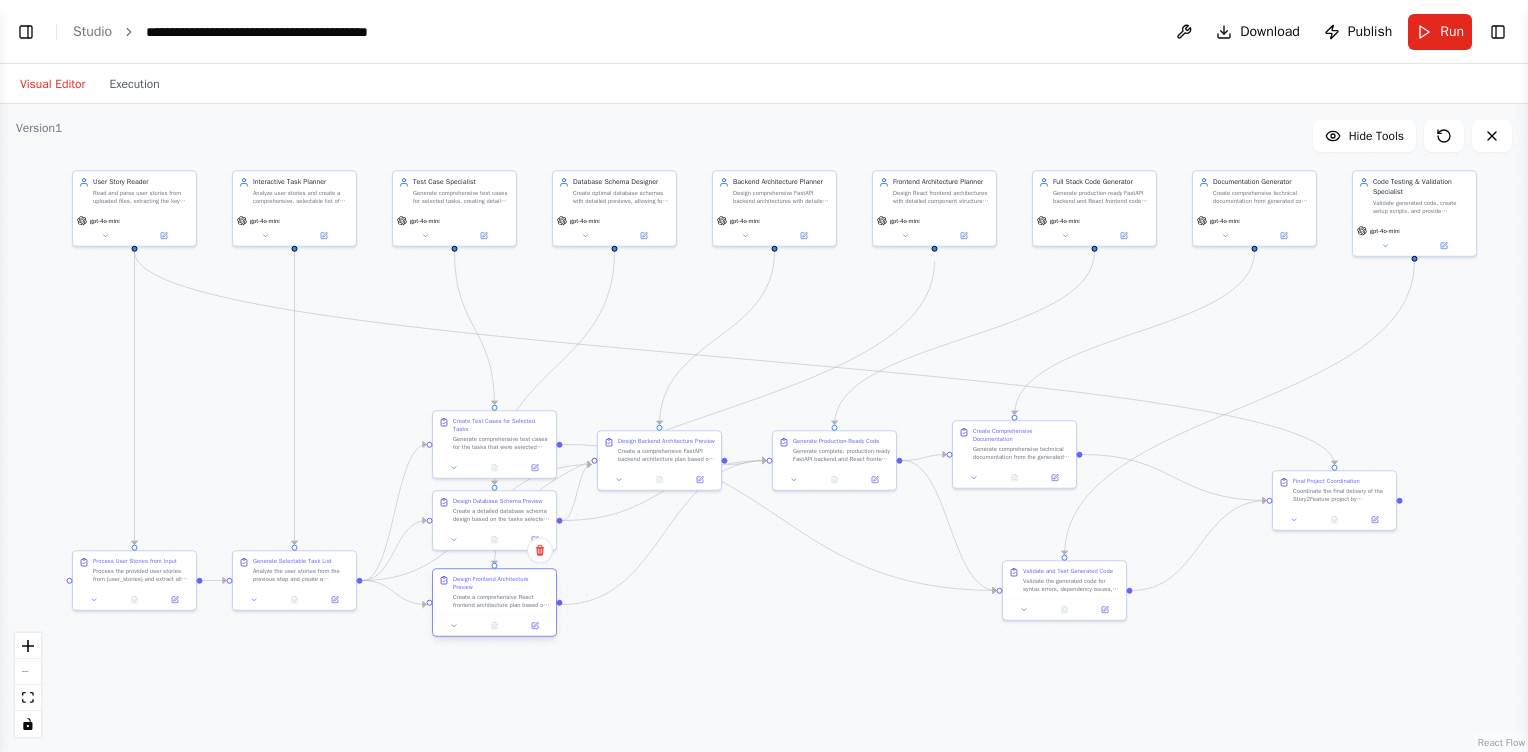 drag, startPoint x: 485, startPoint y: 642, endPoint x: 503, endPoint y: 573, distance: 71.30919 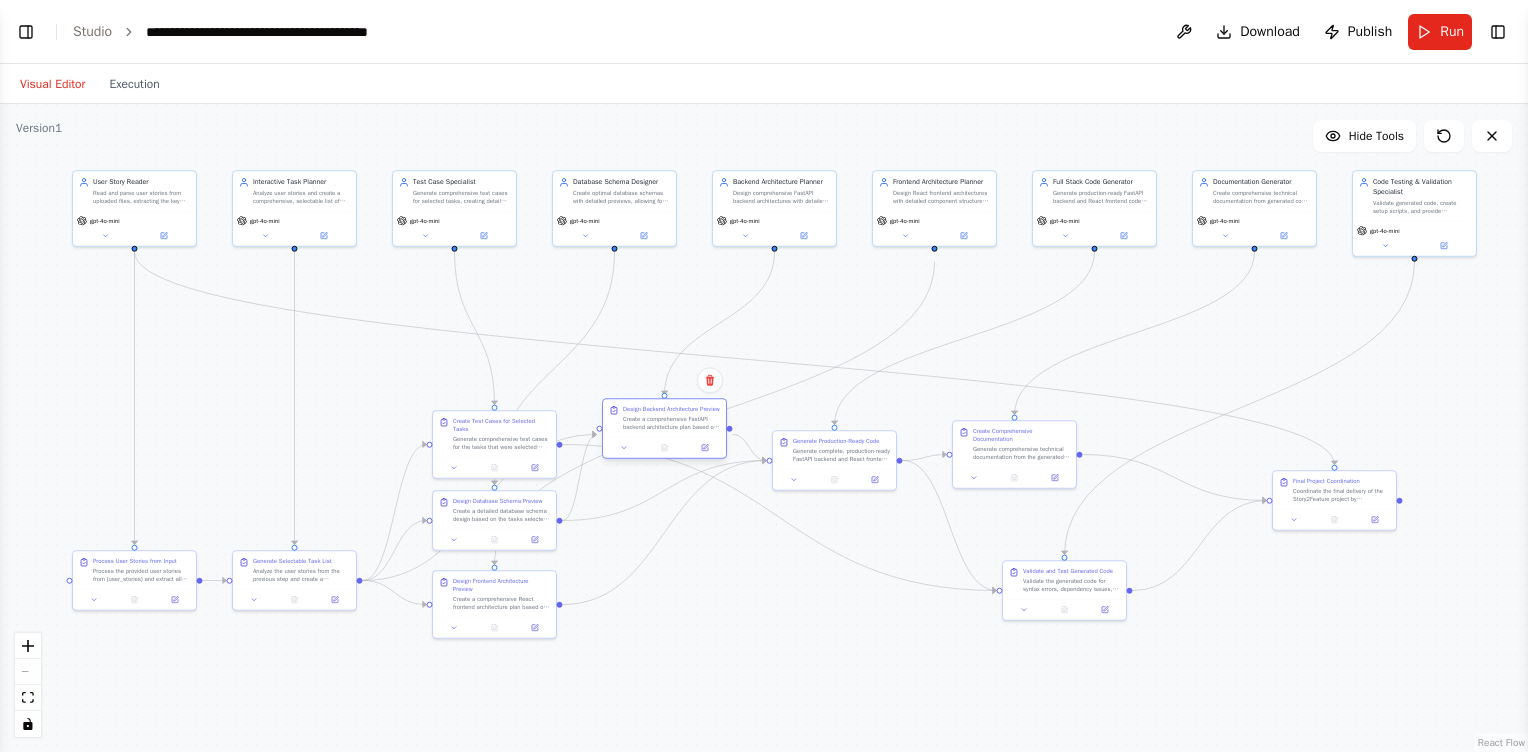 drag, startPoint x: 660, startPoint y: 478, endPoint x: 665, endPoint y: 448, distance: 30.413813 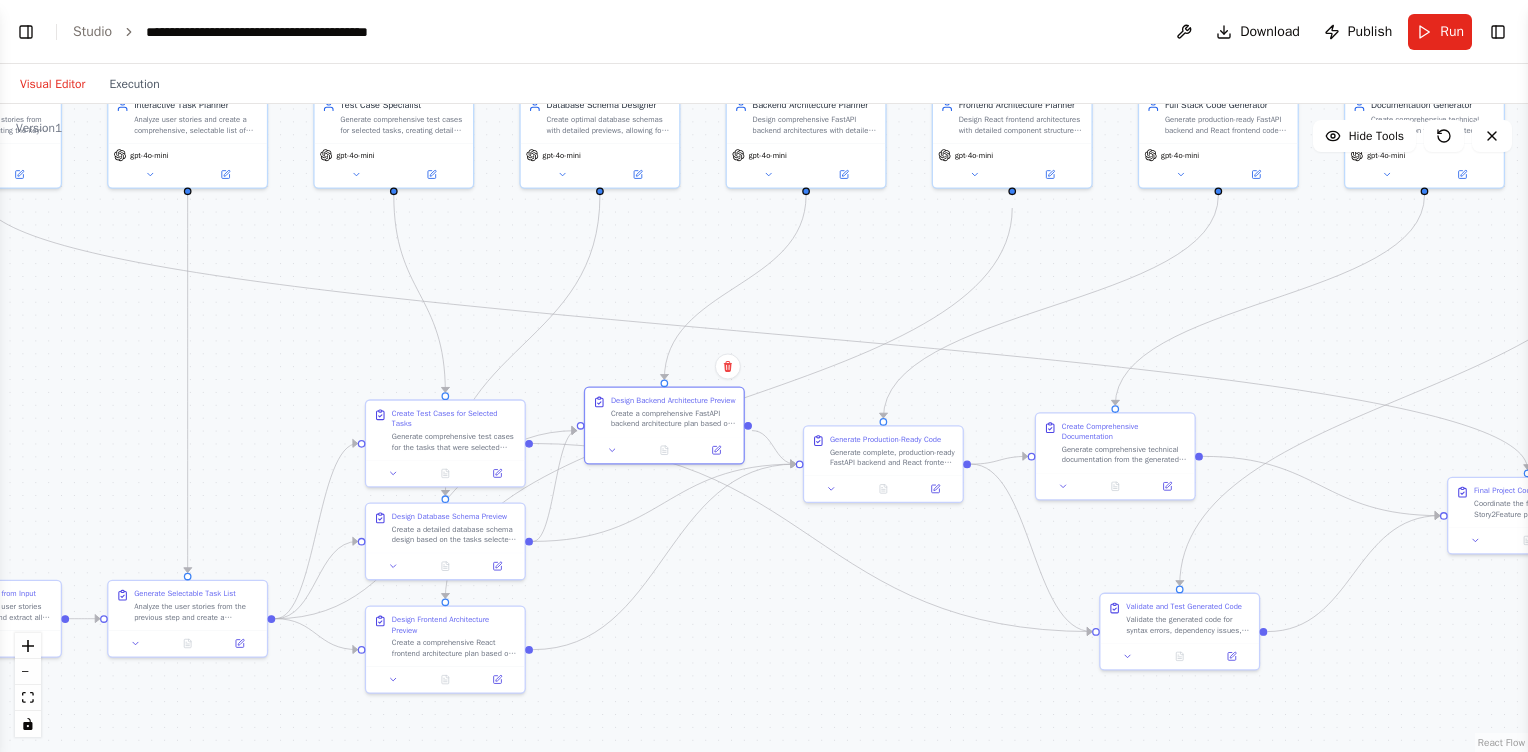 click on ".deletable-edge-delete-btn {
width: 20px;
height: 20px;
border: 0px solid #ffffff;
color: #6b7280;
background-color: #f8fafc;
cursor: pointer;
border-radius: 50%;
font-size: 12px;
padding: 3px;
display: flex;
align-items: center;
justify-content: center;
transition: all 0.2s cubic-bezier(0.4, 0, 0.2, 1);
box-shadow: 0 2px 4px rgba(0, 0, 0, 0.1);
}
.deletable-edge-delete-btn:hover {
background-color: #ef4444;
color: #ffffff;
border-color: #dc2626;
transform: scale(1.1);
box-shadow: 0 4px 12px rgba(239, 68, 68, 0.4);
}
.deletable-edge-delete-btn:active {
transform: scale(0.95);
box-shadow: 0 2px 4px rgba(239, 68, 68, 0.3);
}
User Story Reader [MODEL] Interactive Task Planner [MODEL]" at bounding box center [764, 428] 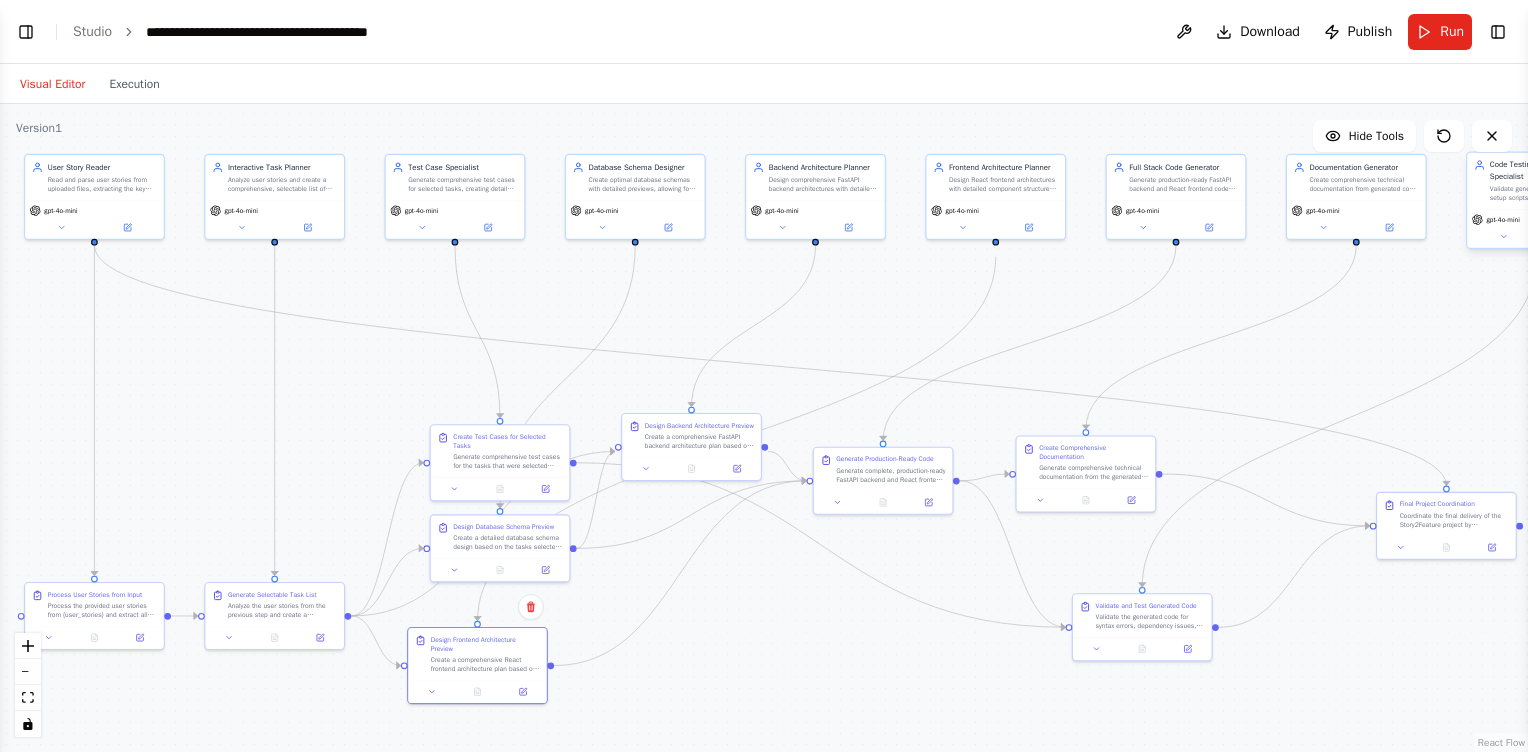 scroll, scrollTop: 16220, scrollLeft: 0, axis: vertical 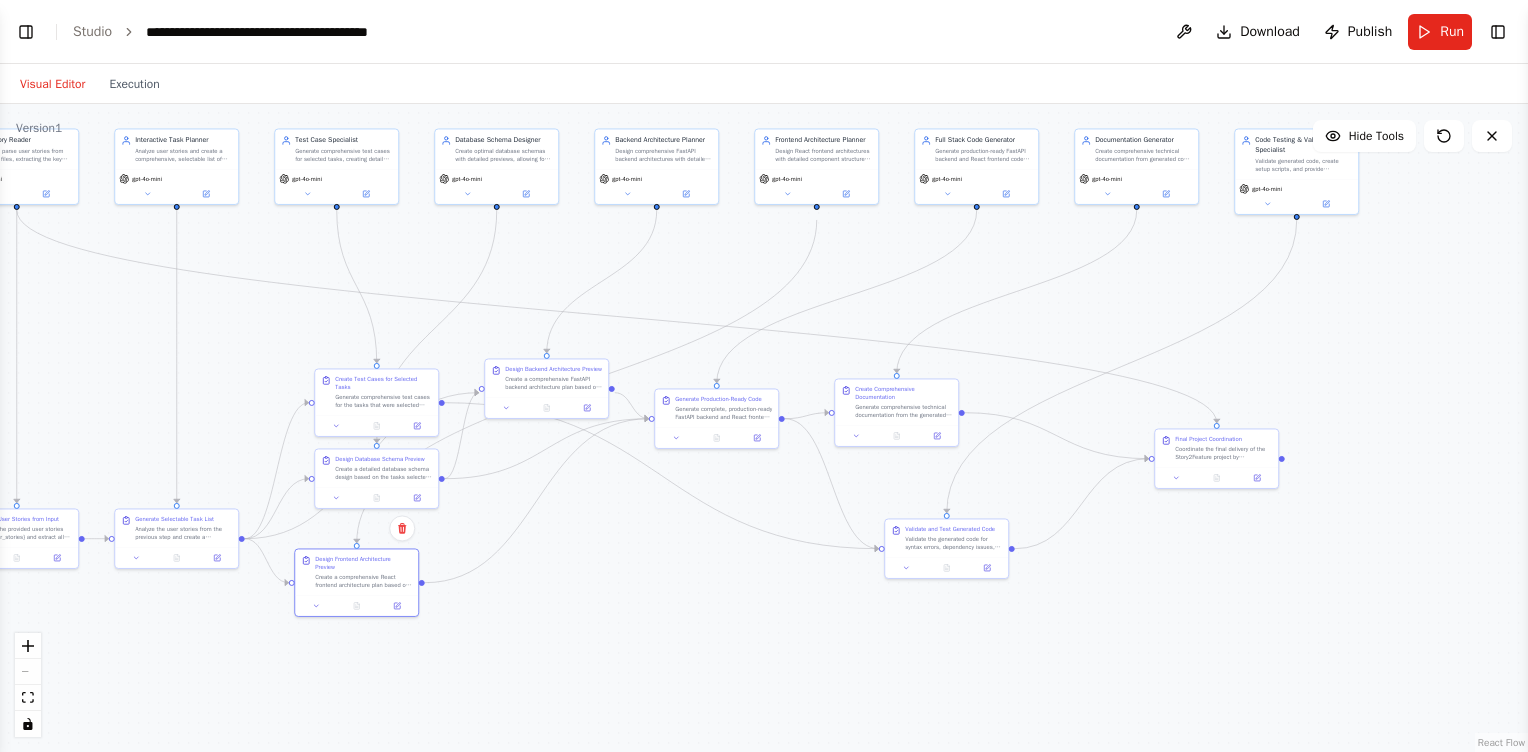 drag, startPoint x: 856, startPoint y: 364, endPoint x: 668, endPoint y: 257, distance: 216.3169 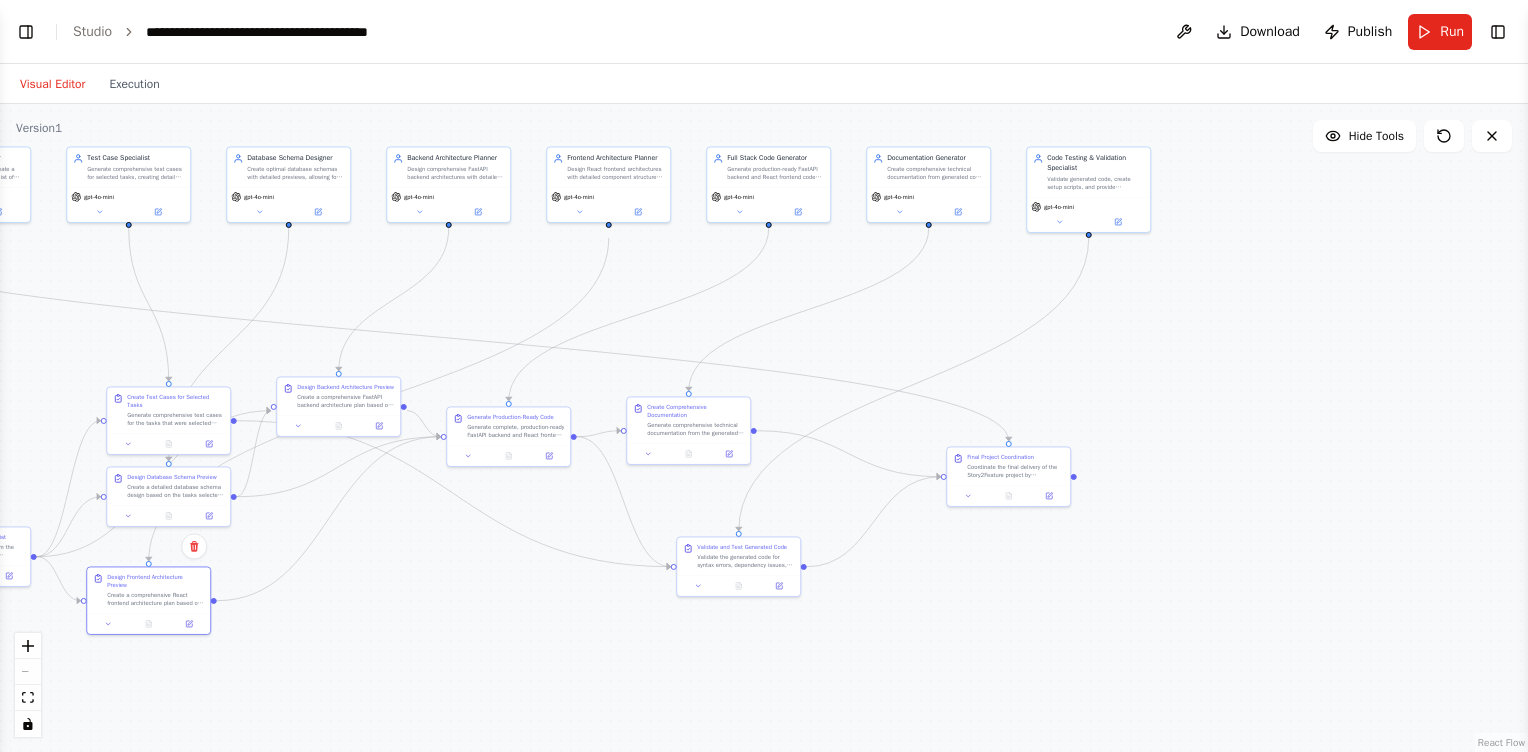 drag, startPoint x: 1150, startPoint y: 551, endPoint x: 969, endPoint y: 598, distance: 187.00267 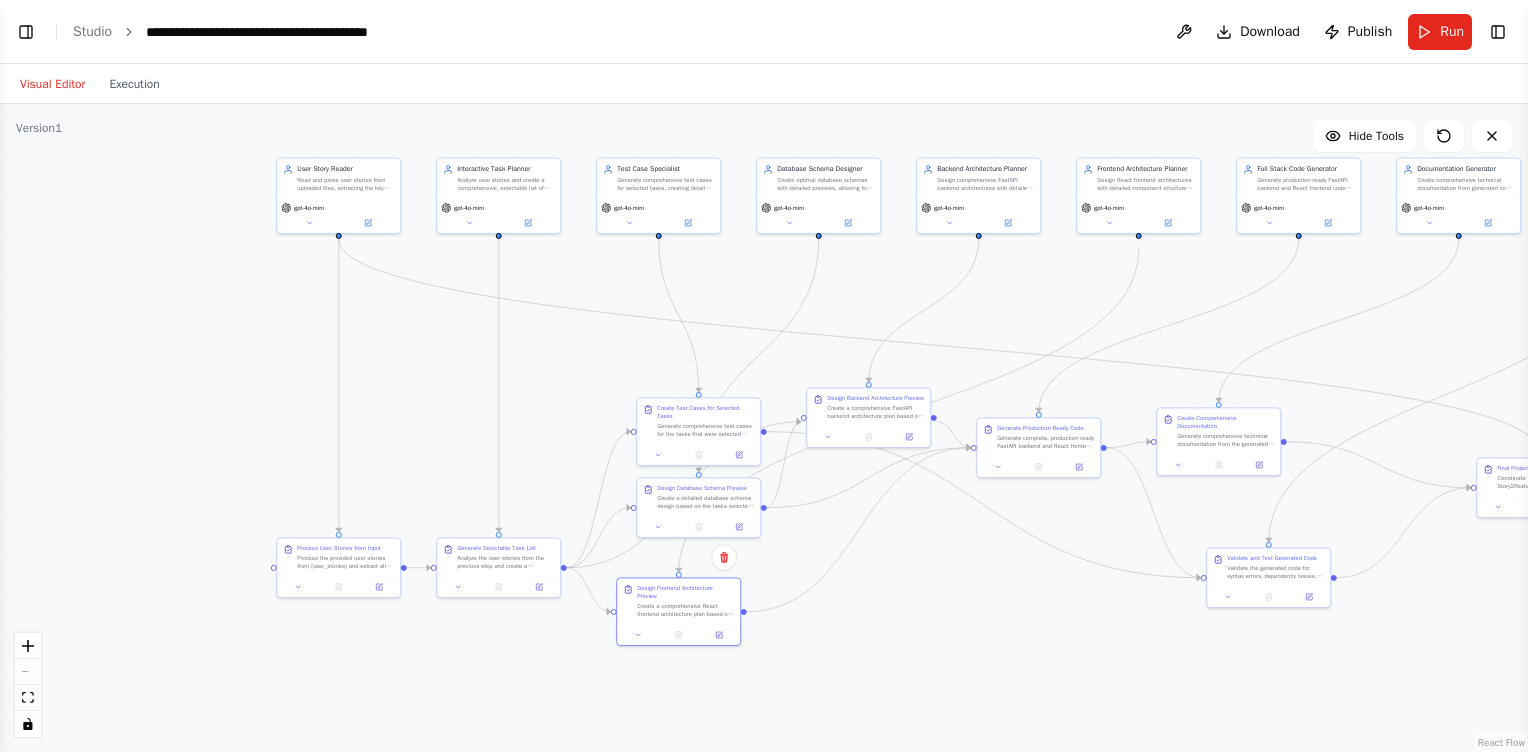 drag, startPoint x: 834, startPoint y: 334, endPoint x: 1364, endPoint y: 345, distance: 530.11414 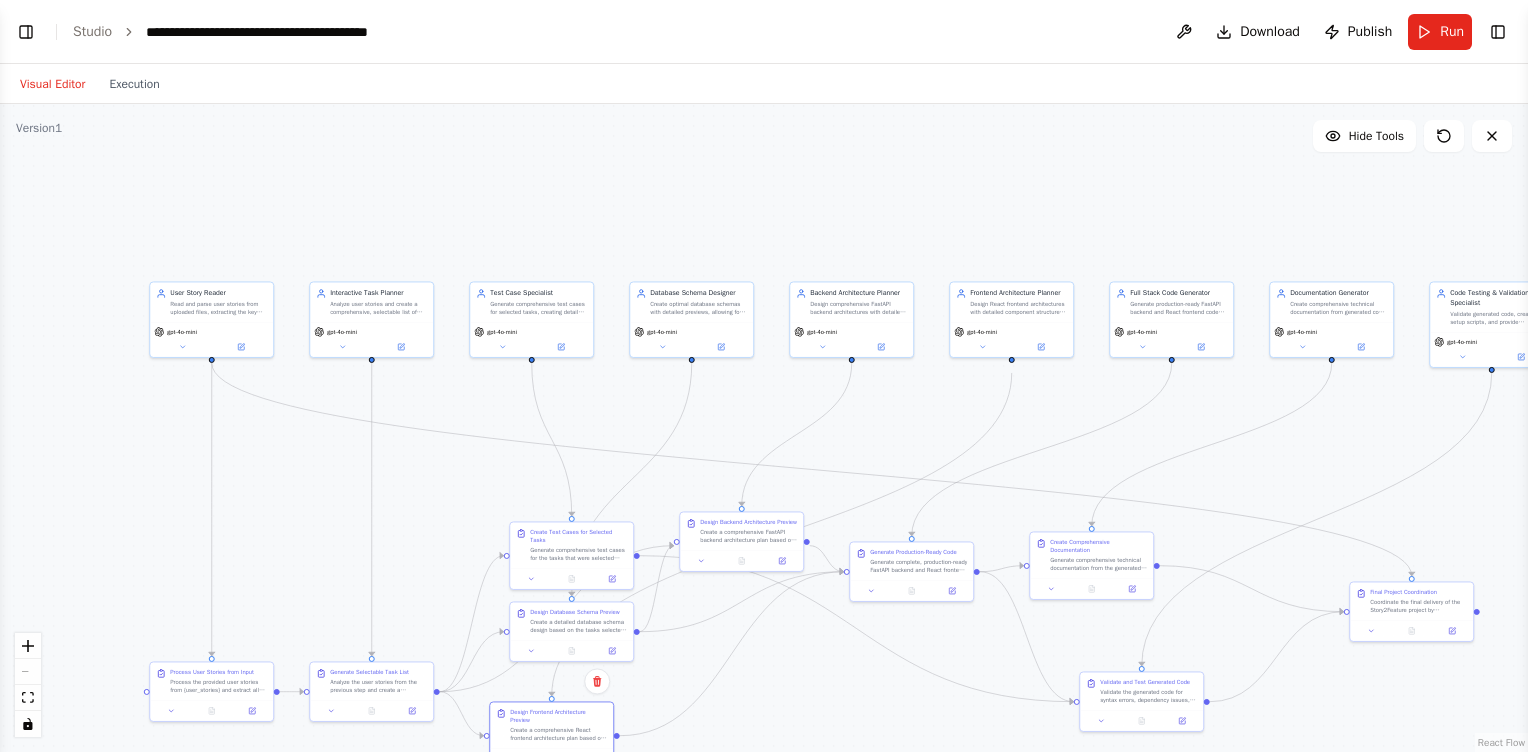 drag, startPoint x: 925, startPoint y: 287, endPoint x: 798, endPoint y: 411, distance: 177.49648 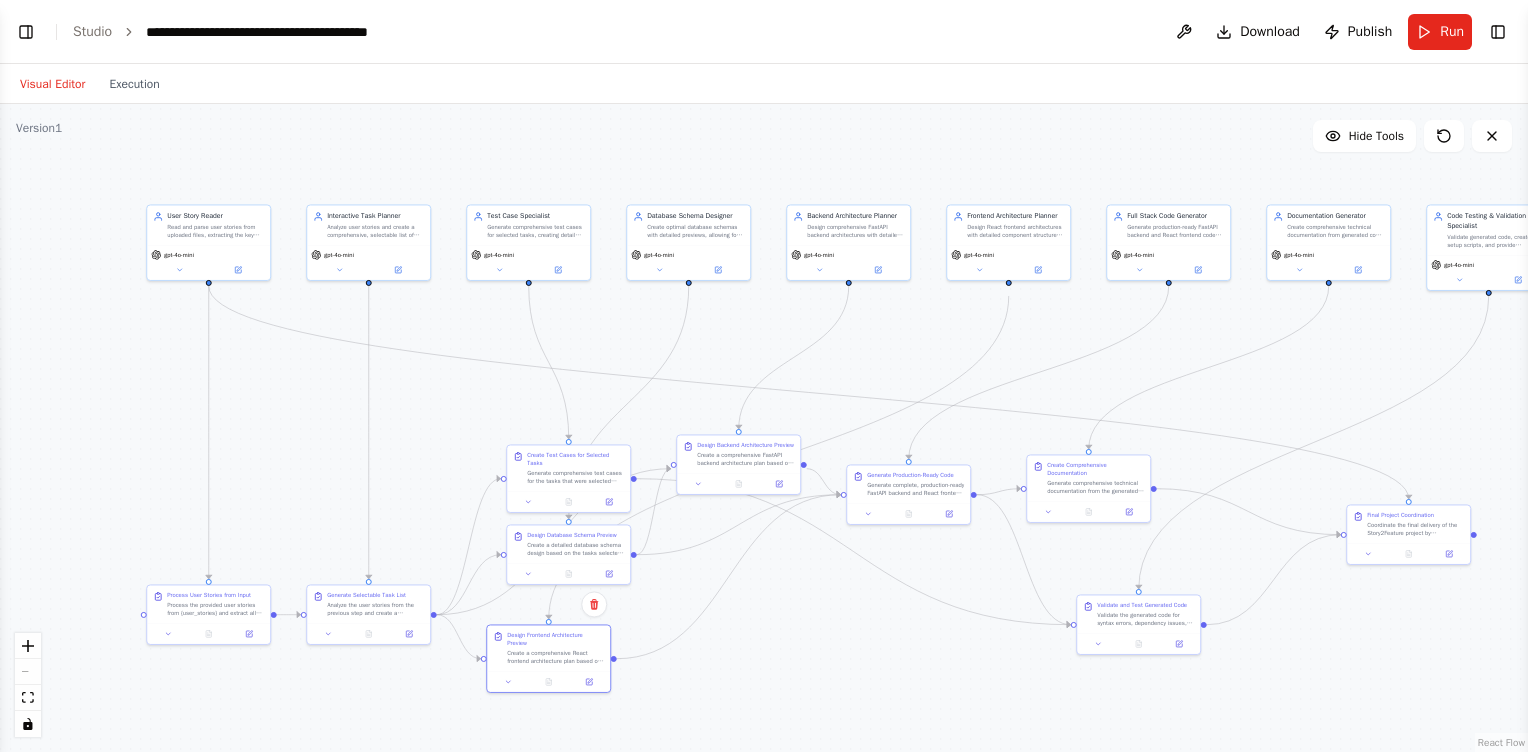drag, startPoint x: 914, startPoint y: 405, endPoint x: 906, endPoint y: 328, distance: 77.41447 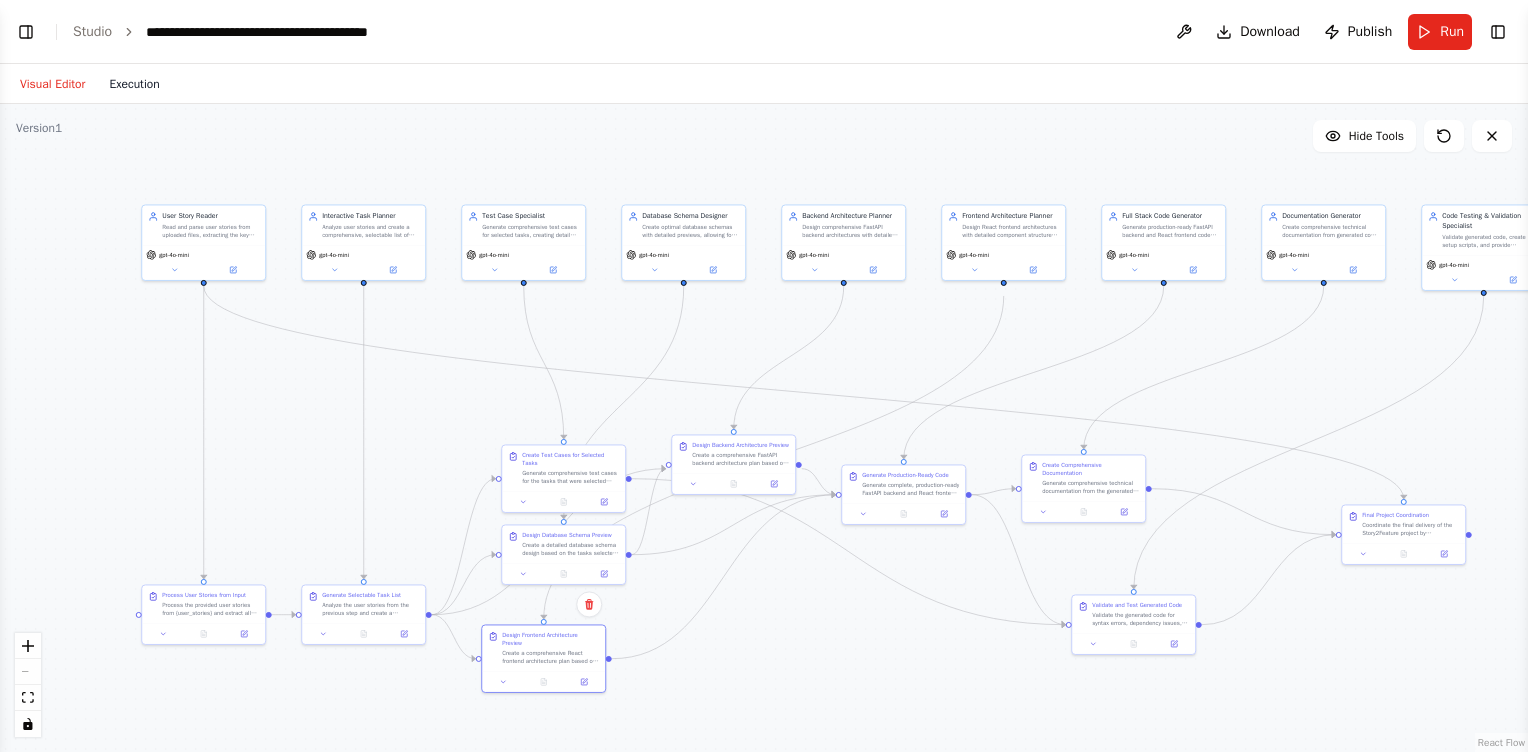 click on "Execution" at bounding box center [134, 84] 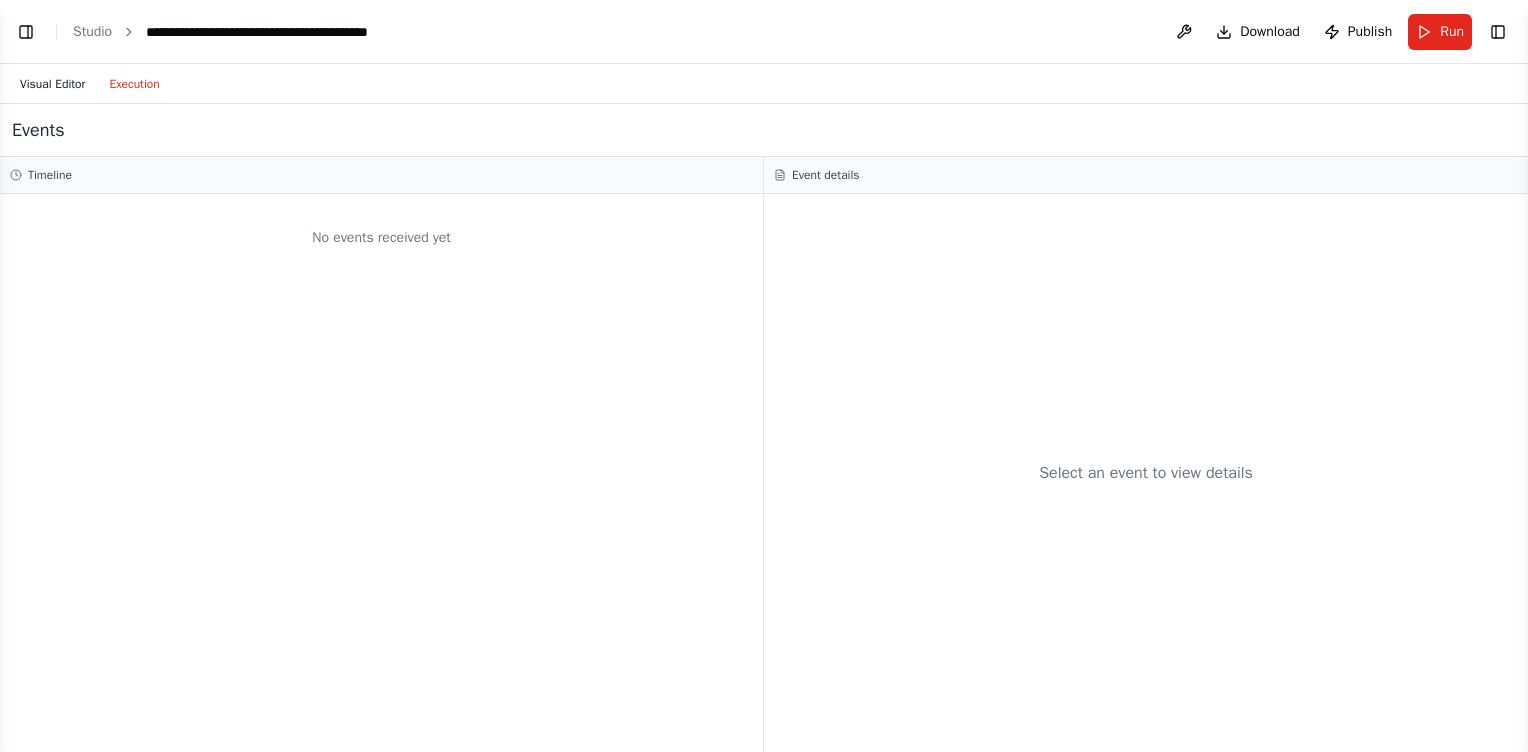 click on "Visual Editor" at bounding box center (52, 84) 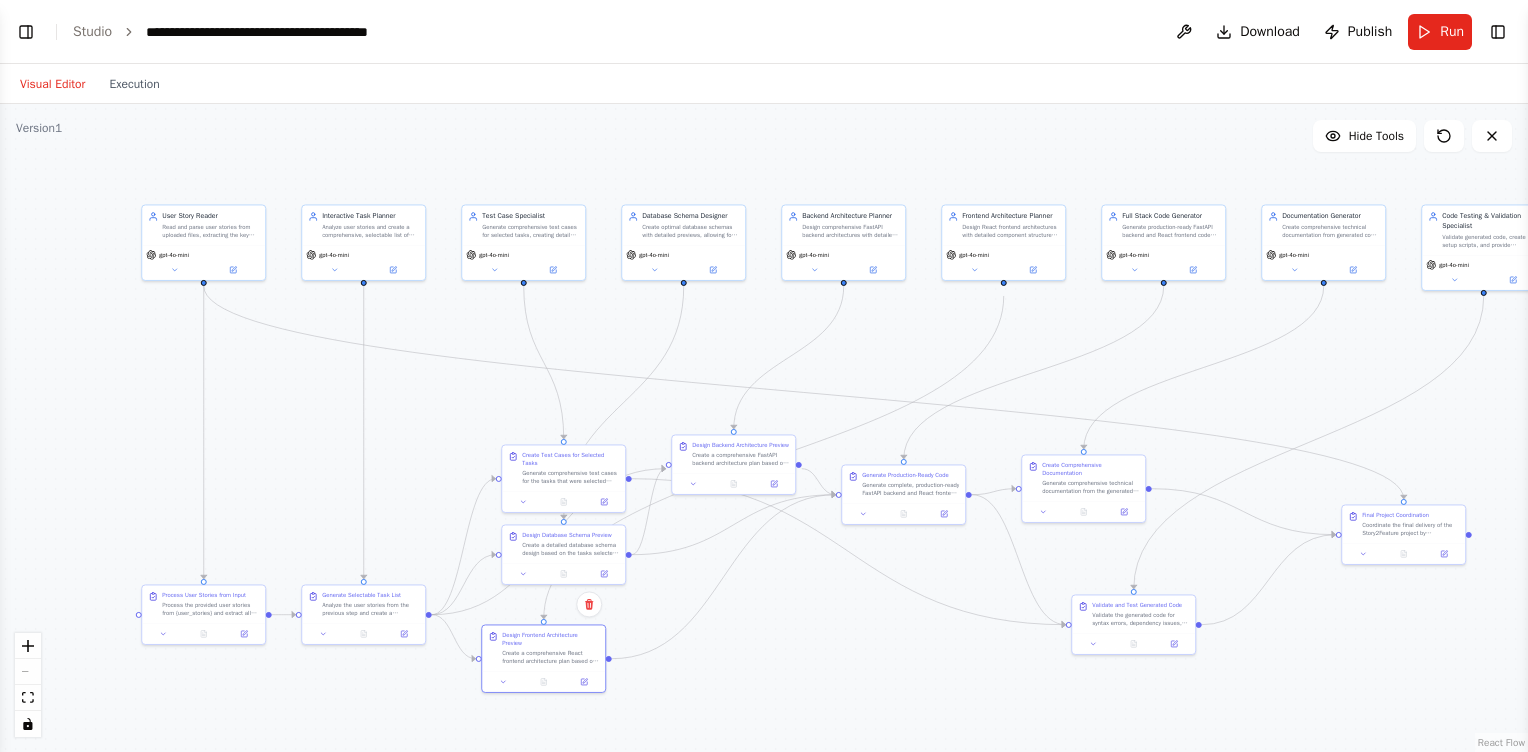 click on ".deletable-edge-delete-btn {
width: 20px;
height: 20px;
border: 0px solid #ffffff;
color: #6b7280;
background-color: #f8fafc;
cursor: pointer;
border-radius: 50%;
font-size: 12px;
padding: 3px;
display: flex;
align-items: center;
justify-content: center;
transition: all 0.2s cubic-bezier(0.4, 0, 0.2, 1);
box-shadow: 0 2px 4px rgba(0, 0, 0, 0.1);
}
.deletable-edge-delete-btn:hover {
background-color: #ef4444;
color: #ffffff;
border-color: #dc2626;
transform: scale(1.1);
box-shadow: 0 4px 12px rgba(239, 68, 68, 0.4);
}
.deletable-edge-delete-btn:active {
transform: scale(0.95);
box-shadow: 0 2px 4px rgba(239, 68, 68, 0.3);
}
User Story Reader [MODEL] Interactive Task Planner [MODEL]" at bounding box center (764, 428) 